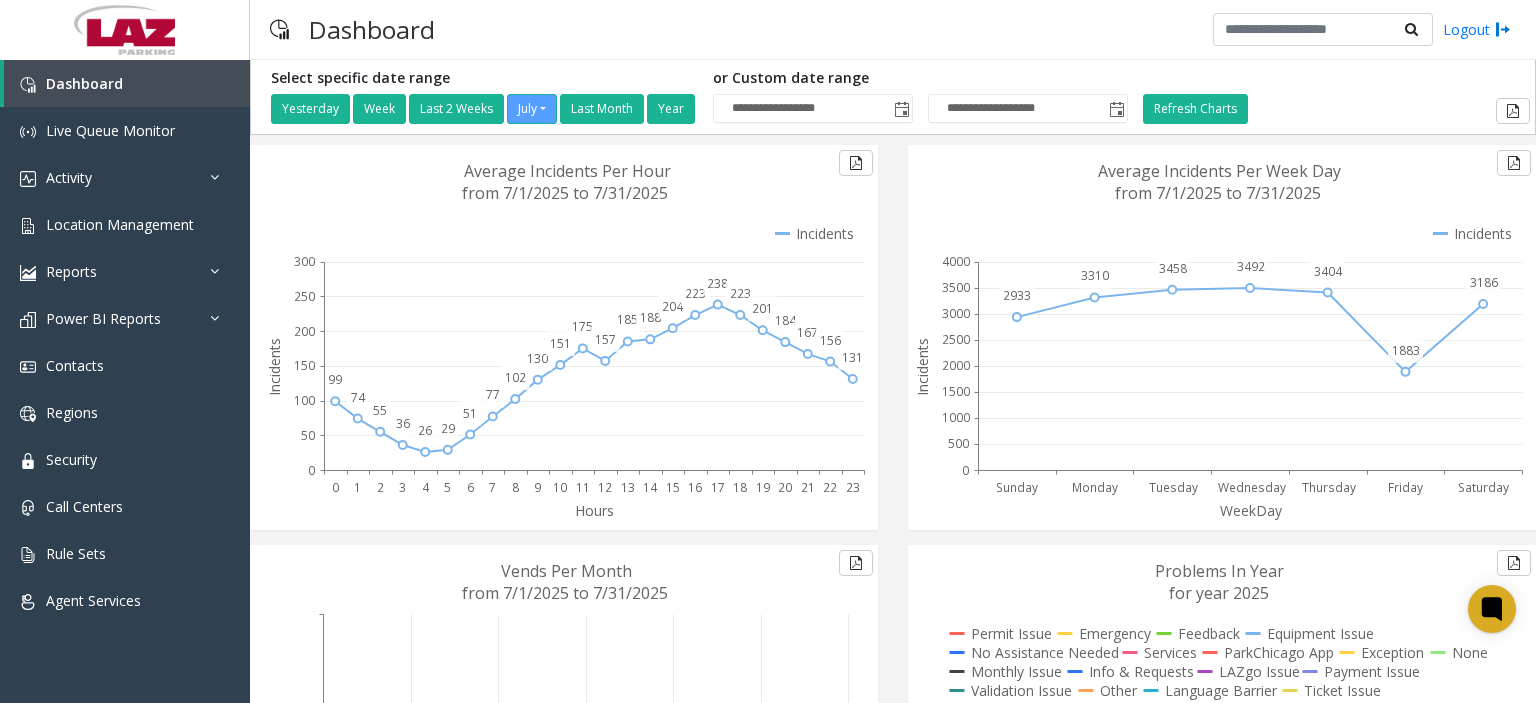 scroll, scrollTop: 0, scrollLeft: 0, axis: both 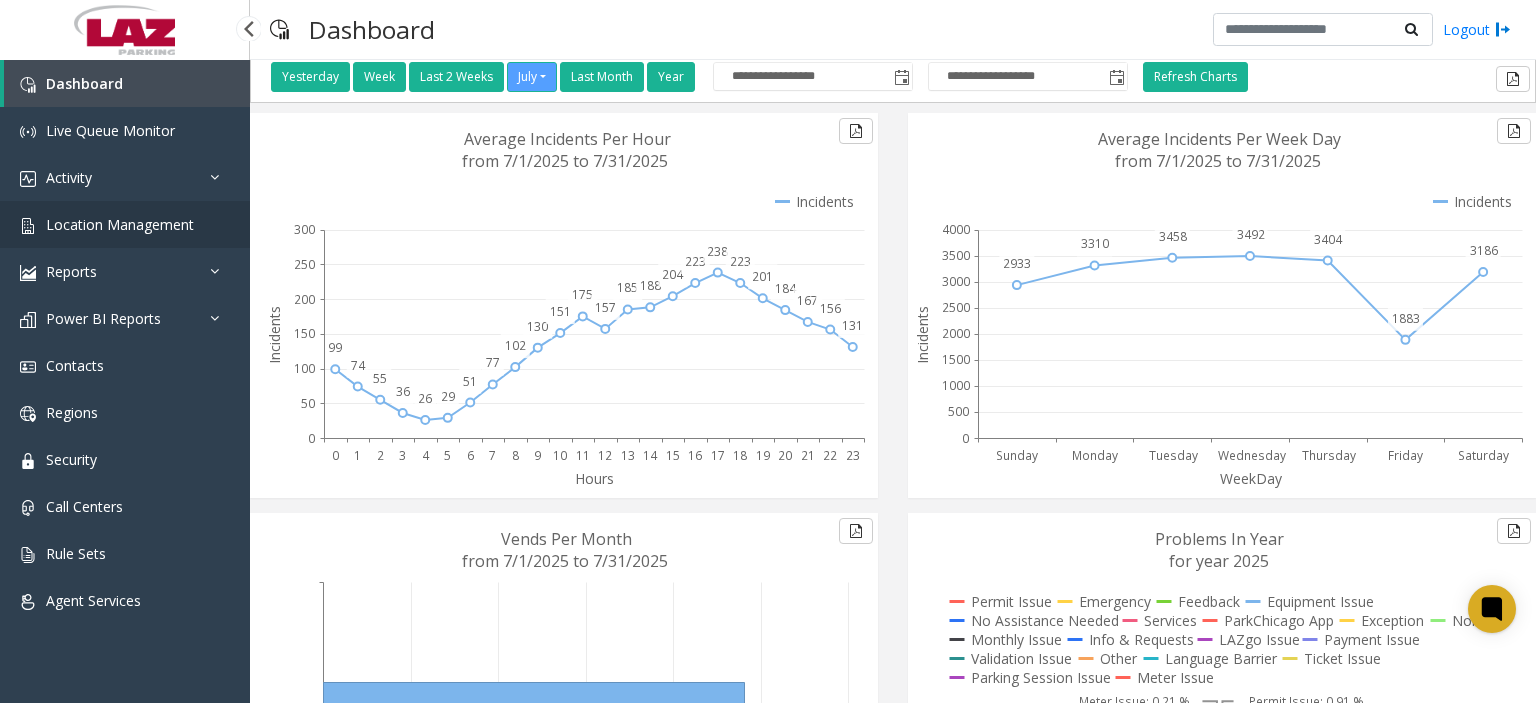 click on "Location Management" at bounding box center [120, 224] 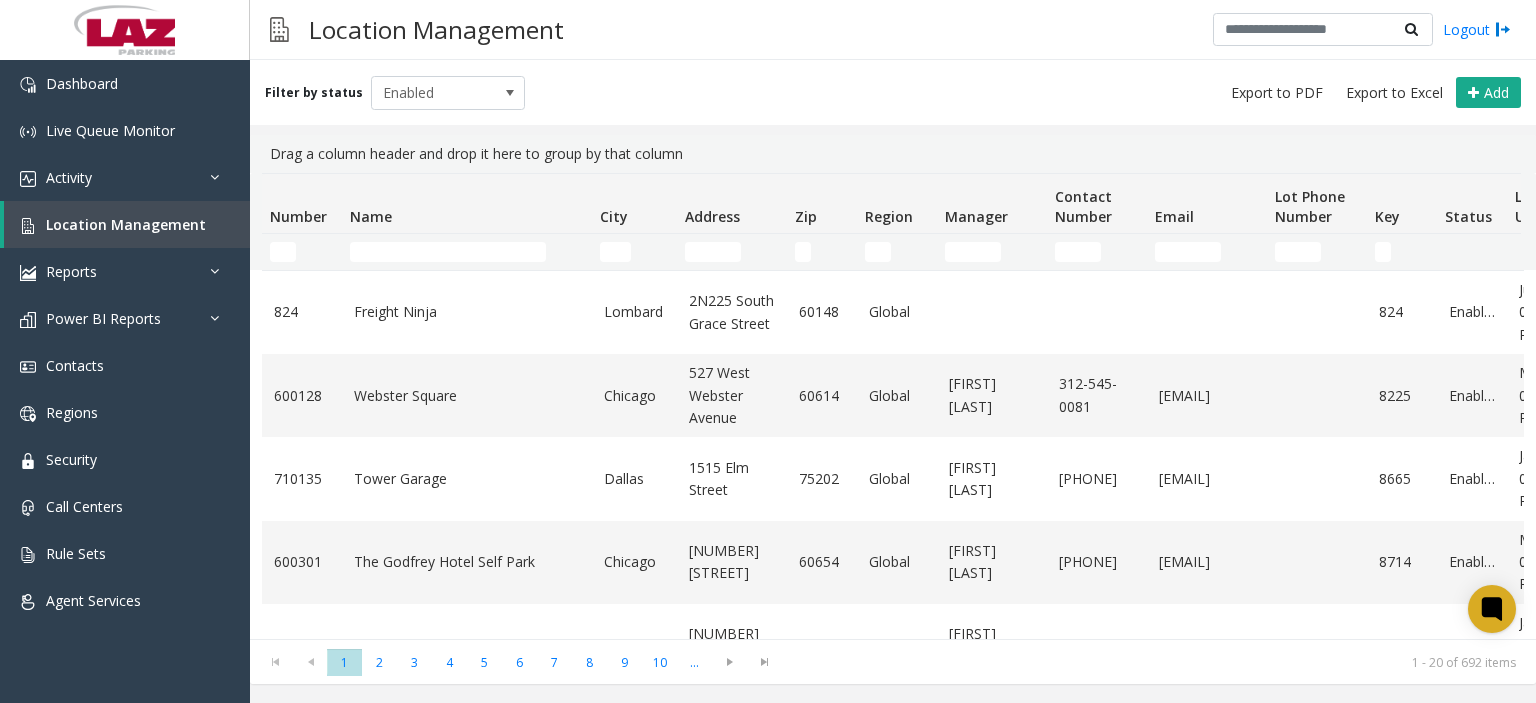 scroll, scrollTop: 0, scrollLeft: 0, axis: both 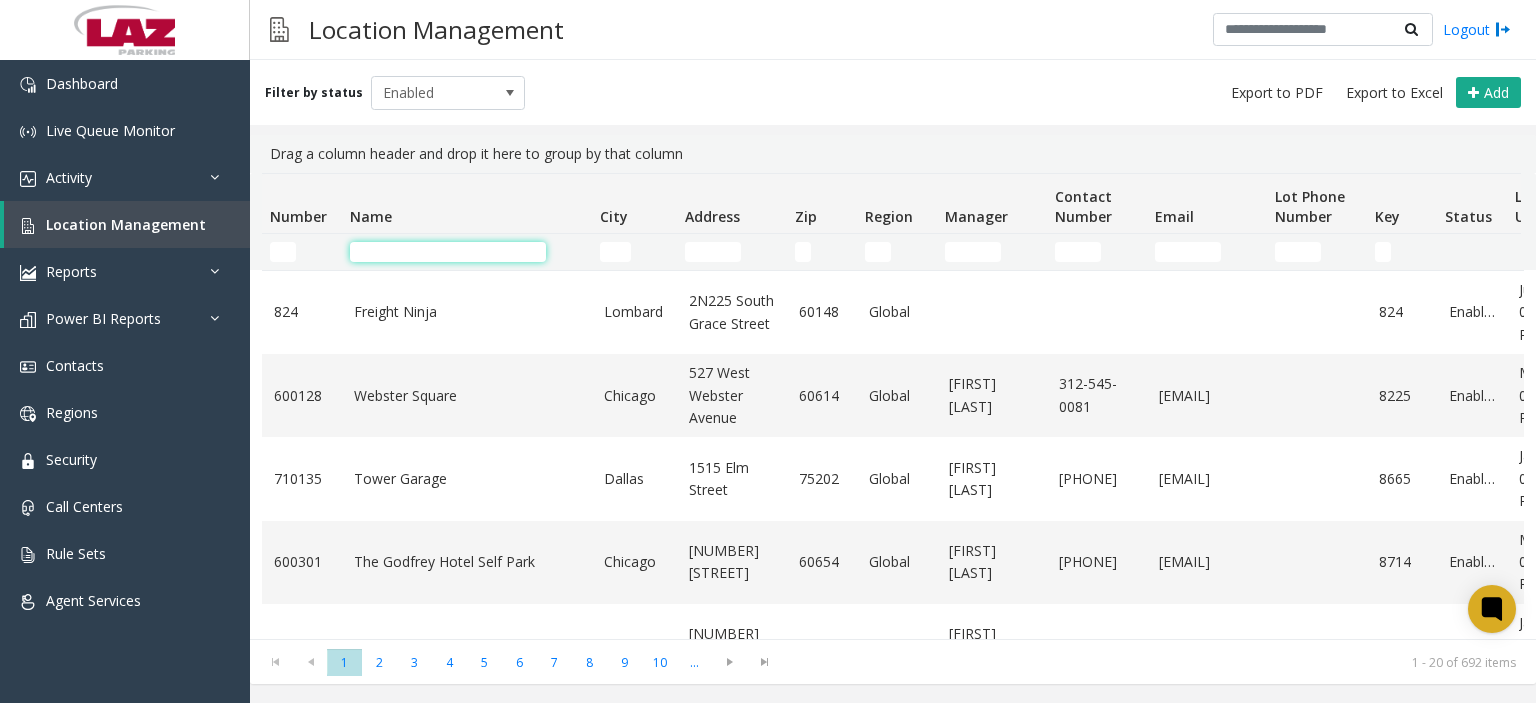 click 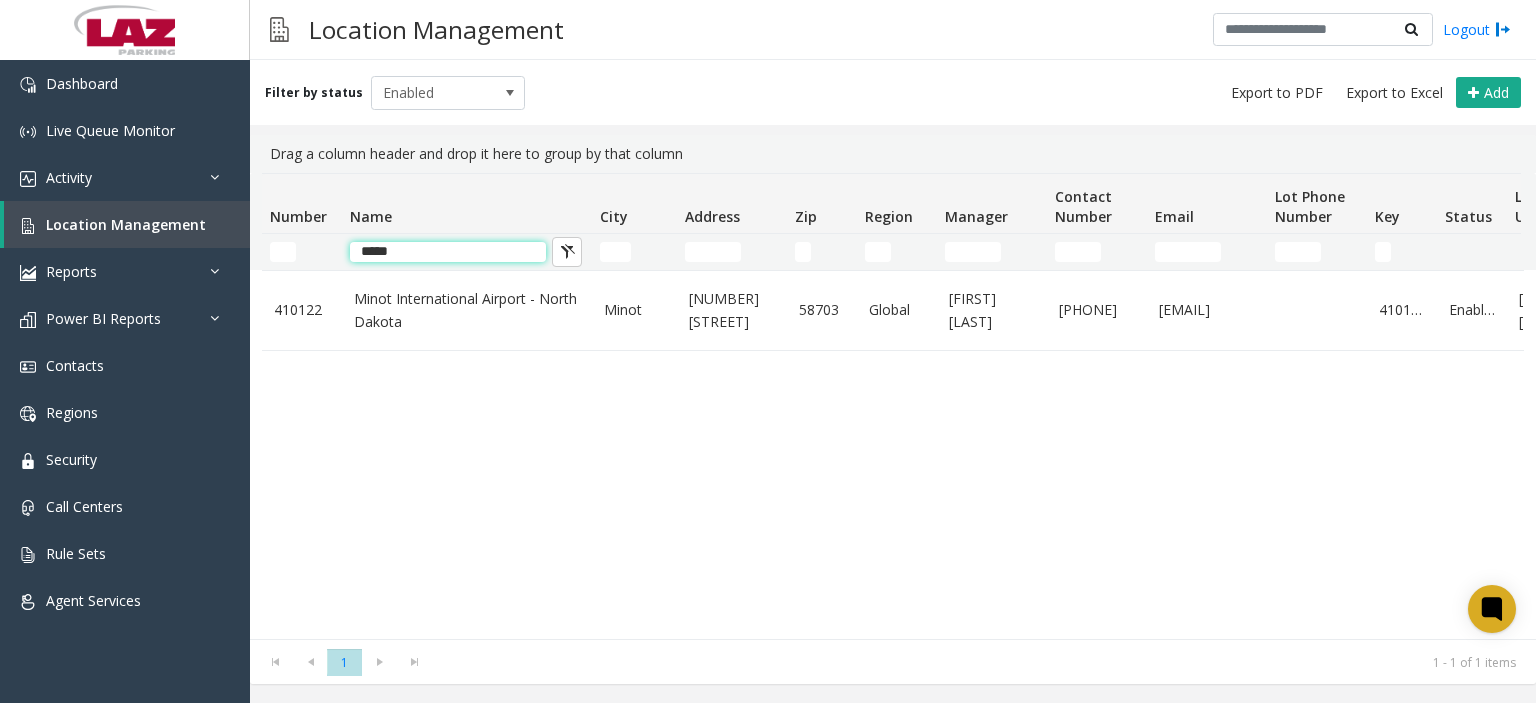 type on "*****" 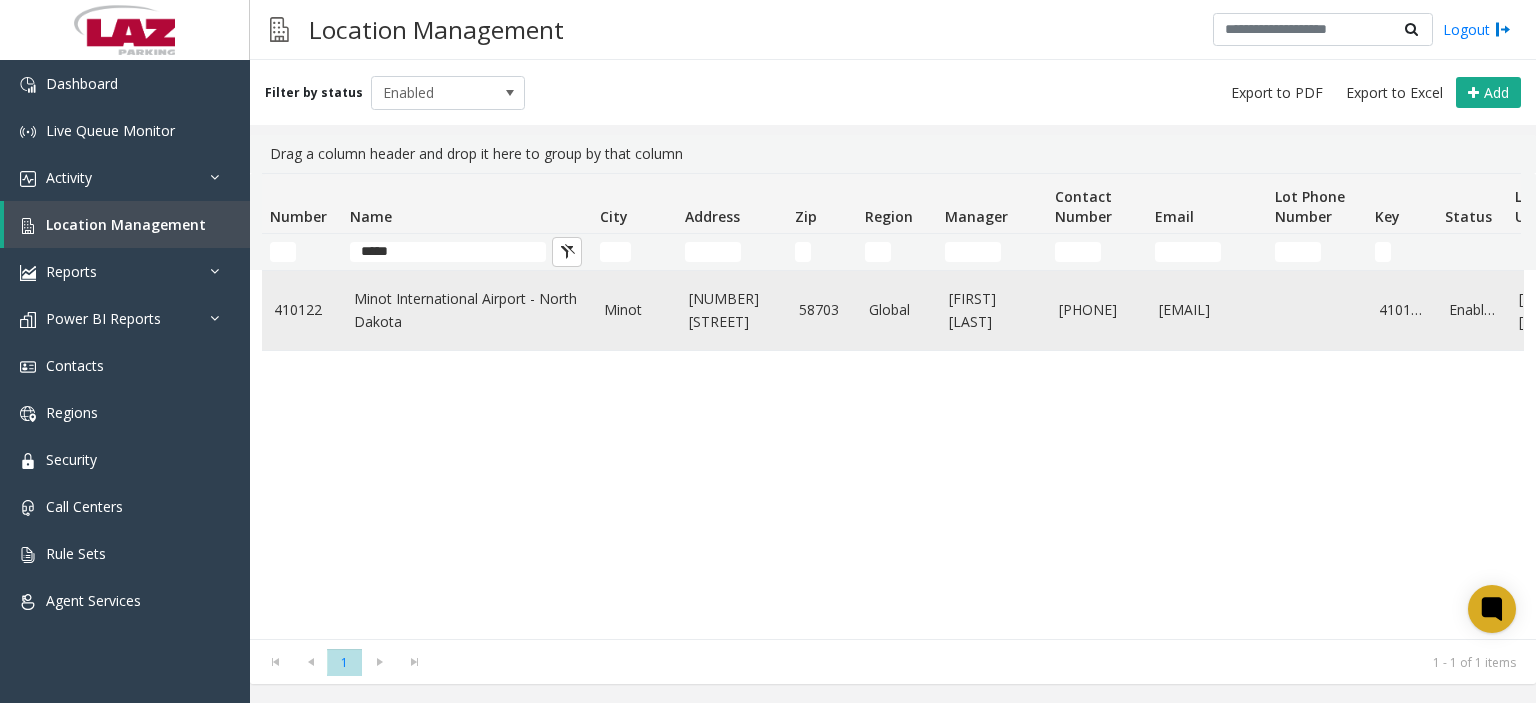click on "Minot International Airport - North Dakota" 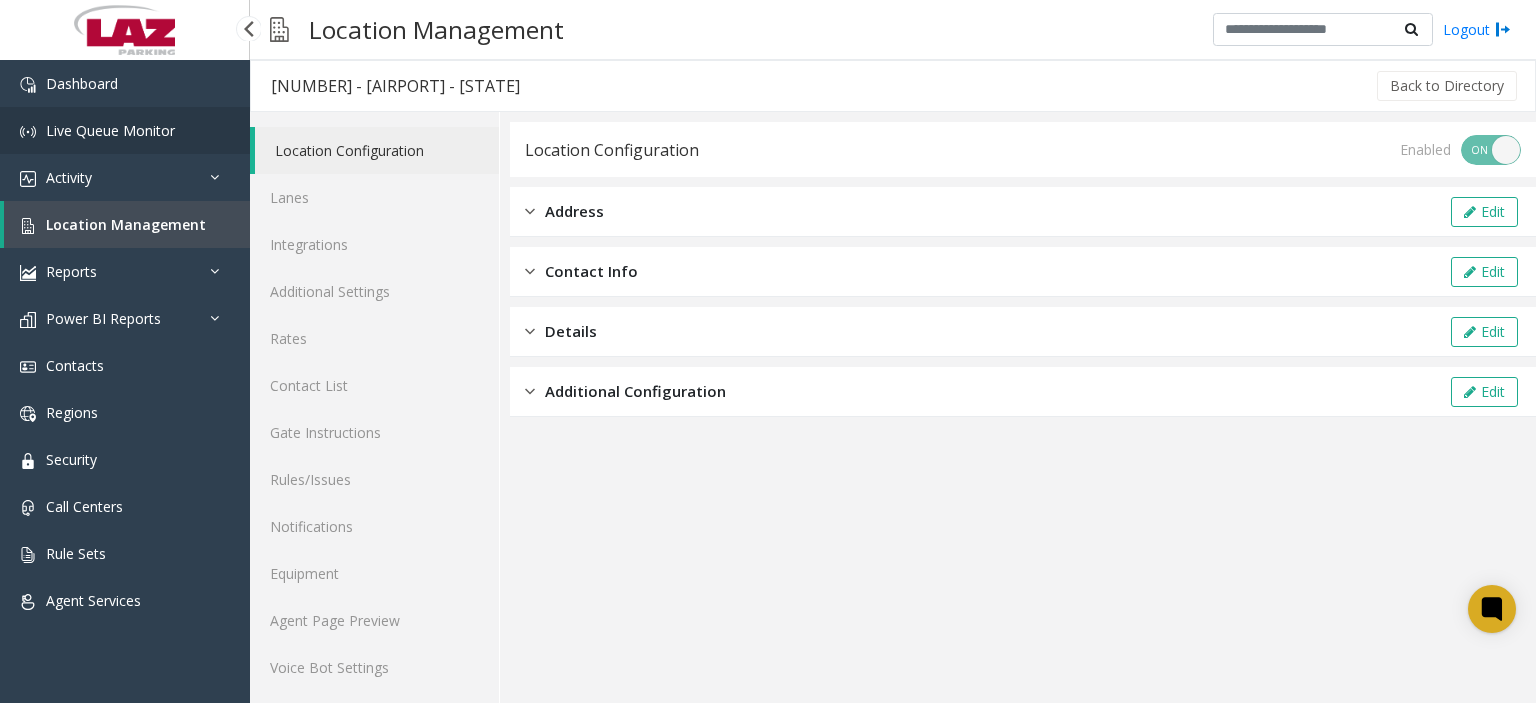 click on "Live Queue Monitor" at bounding box center (110, 130) 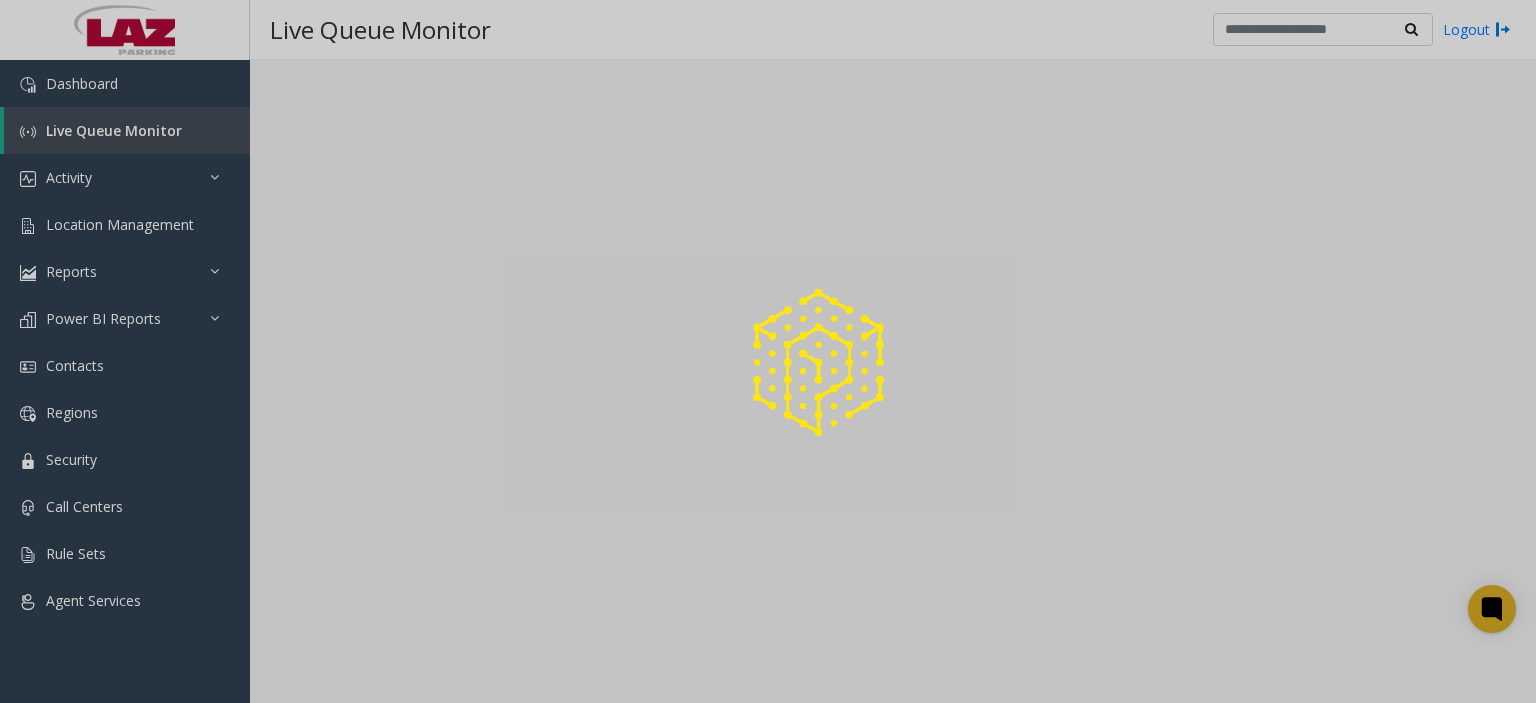 click 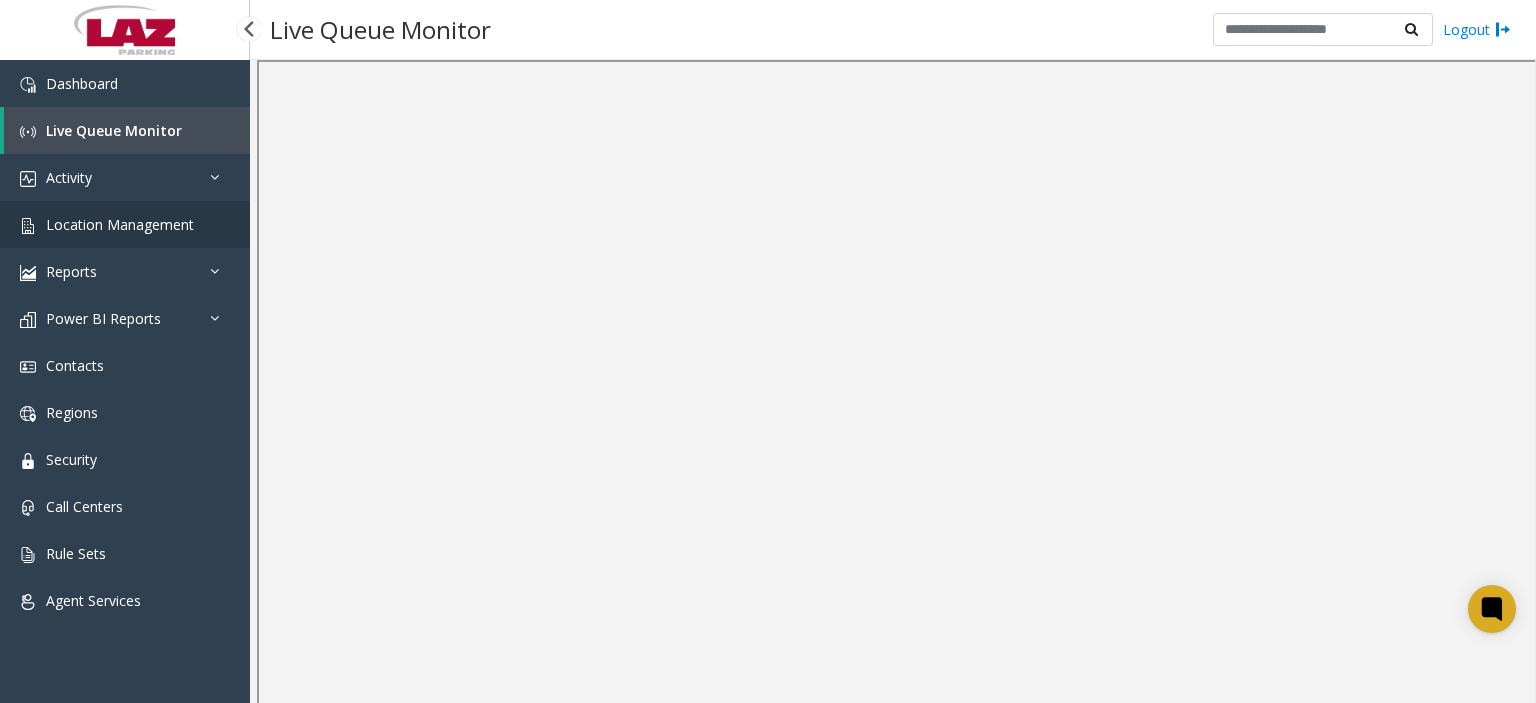 click on "Location Management" at bounding box center [120, 224] 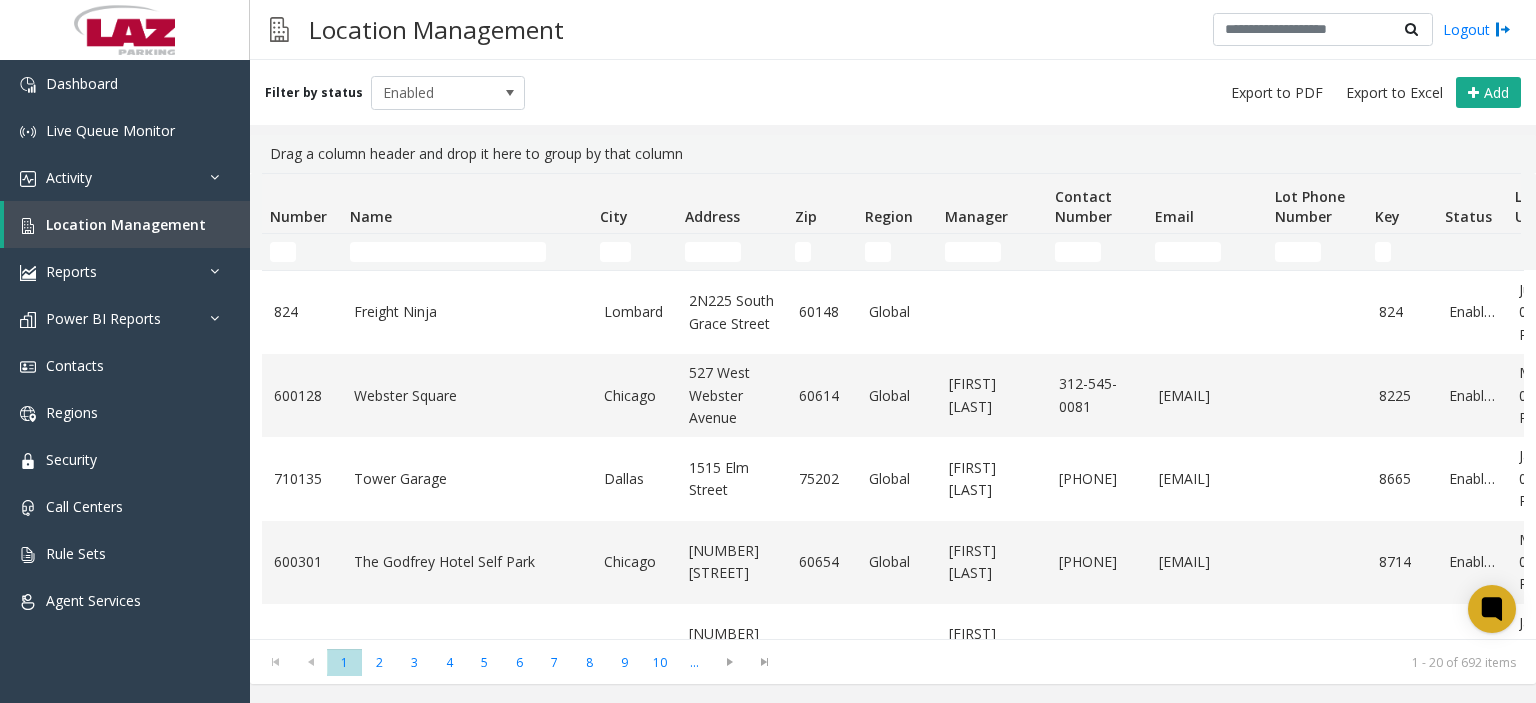 click 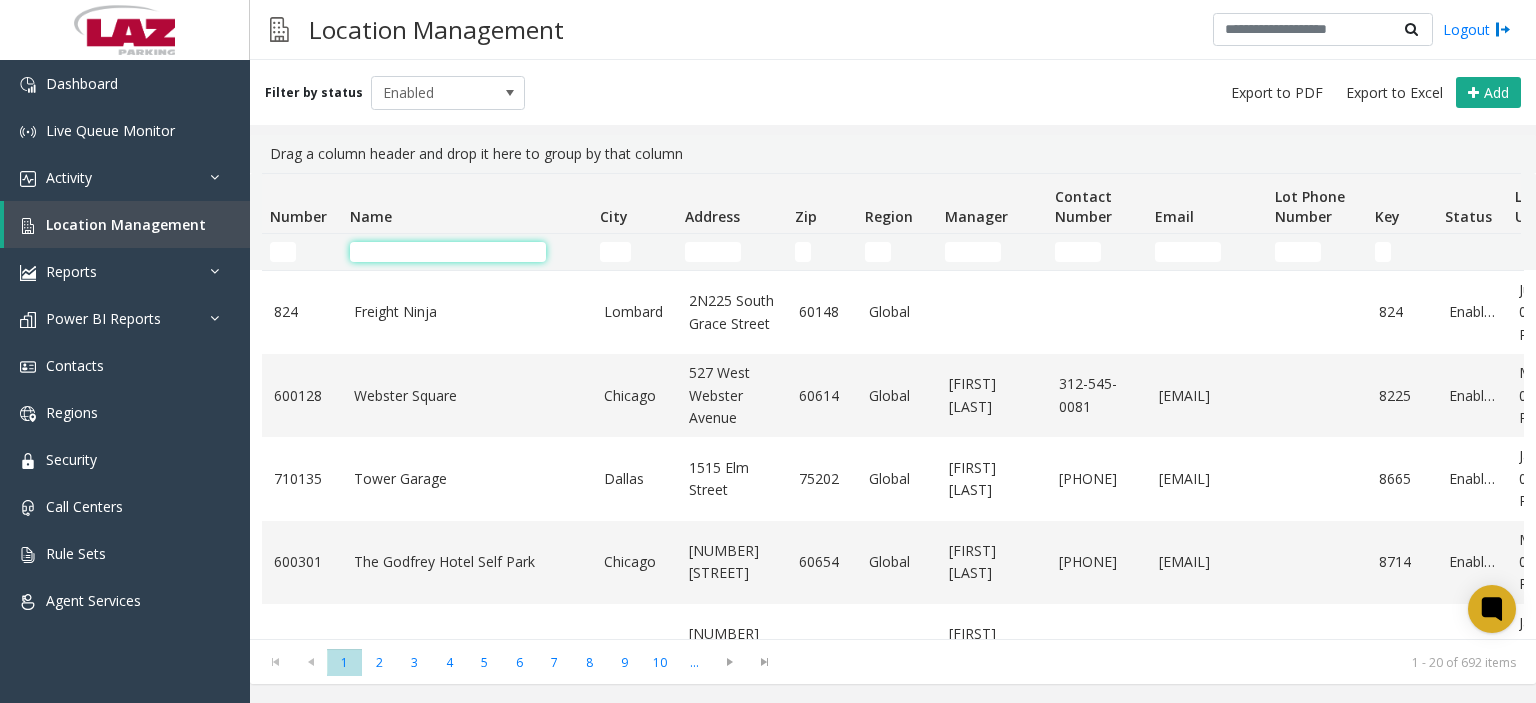 click 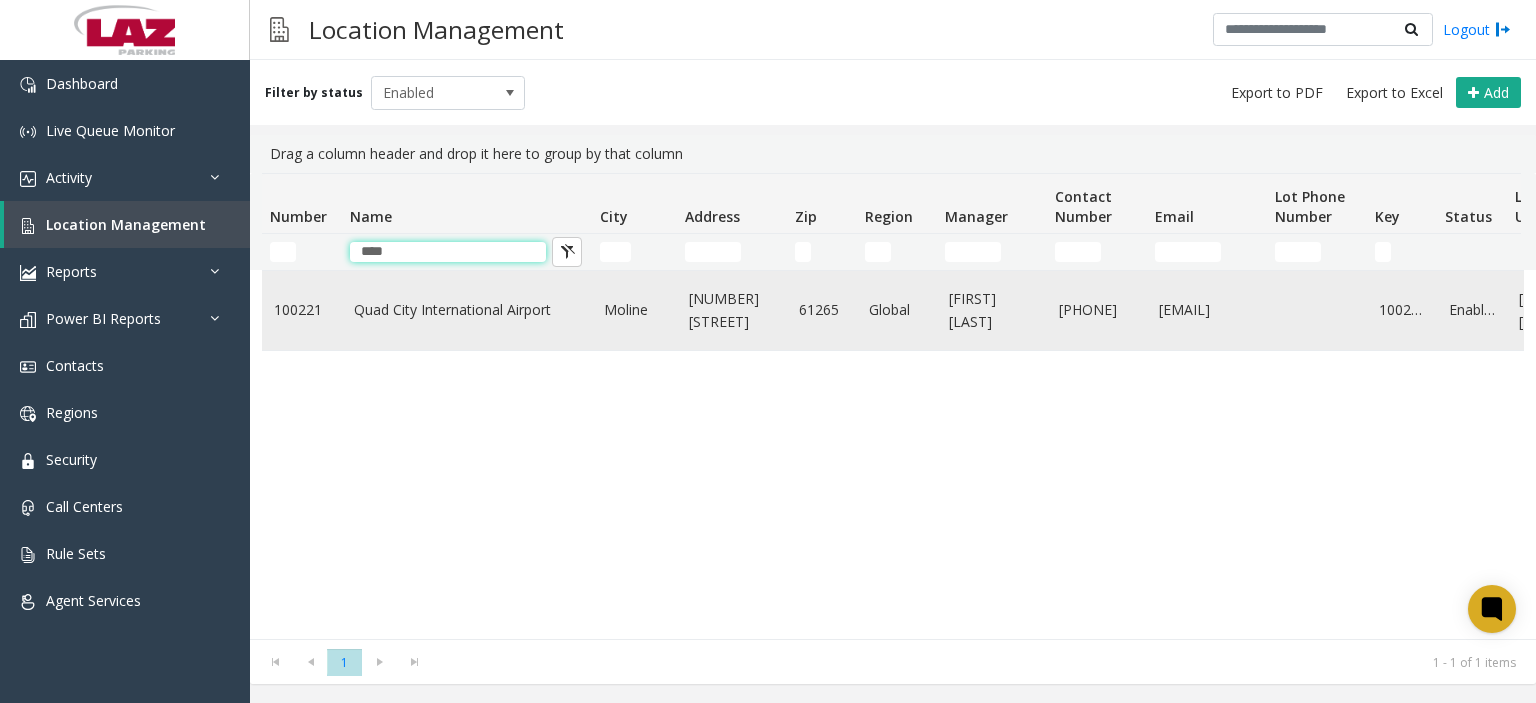 type on "****" 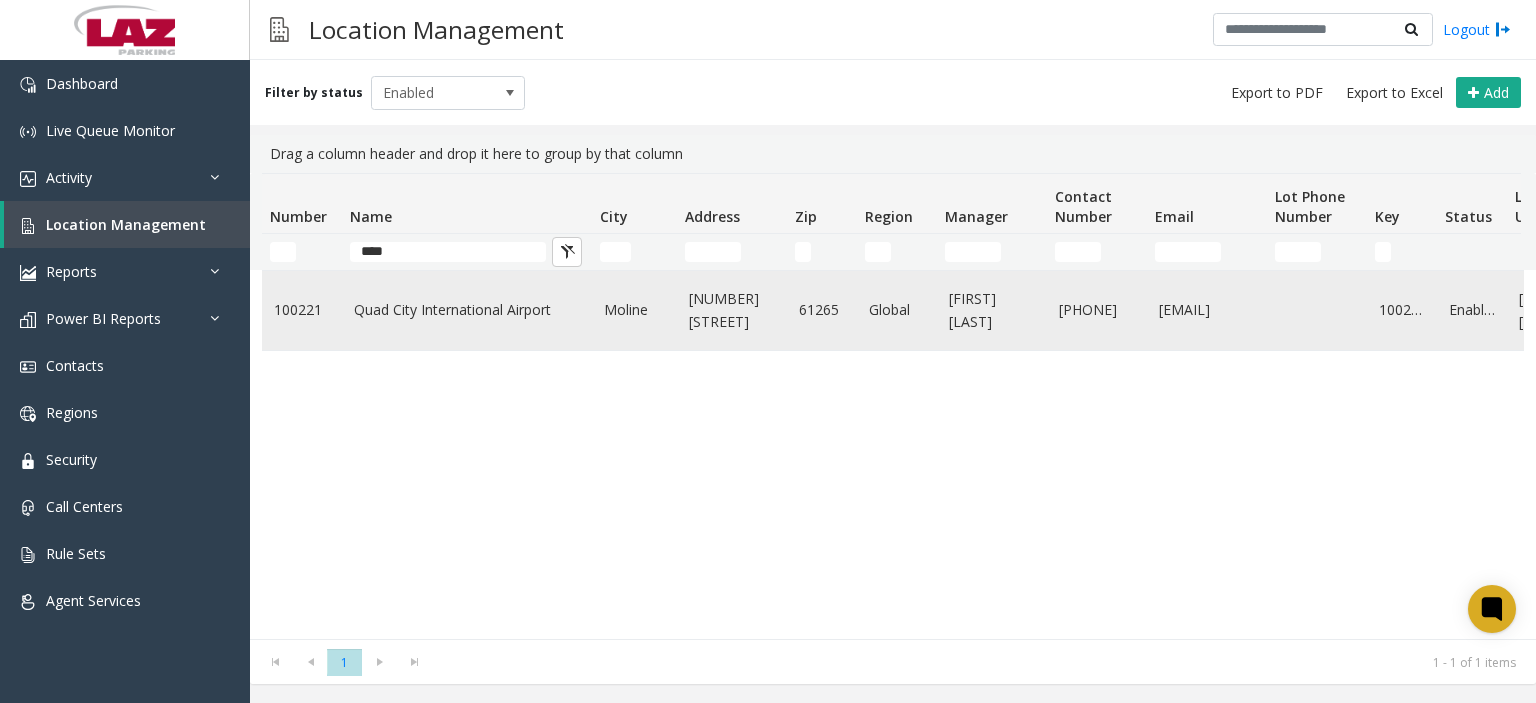click on "Quad City International Airport" 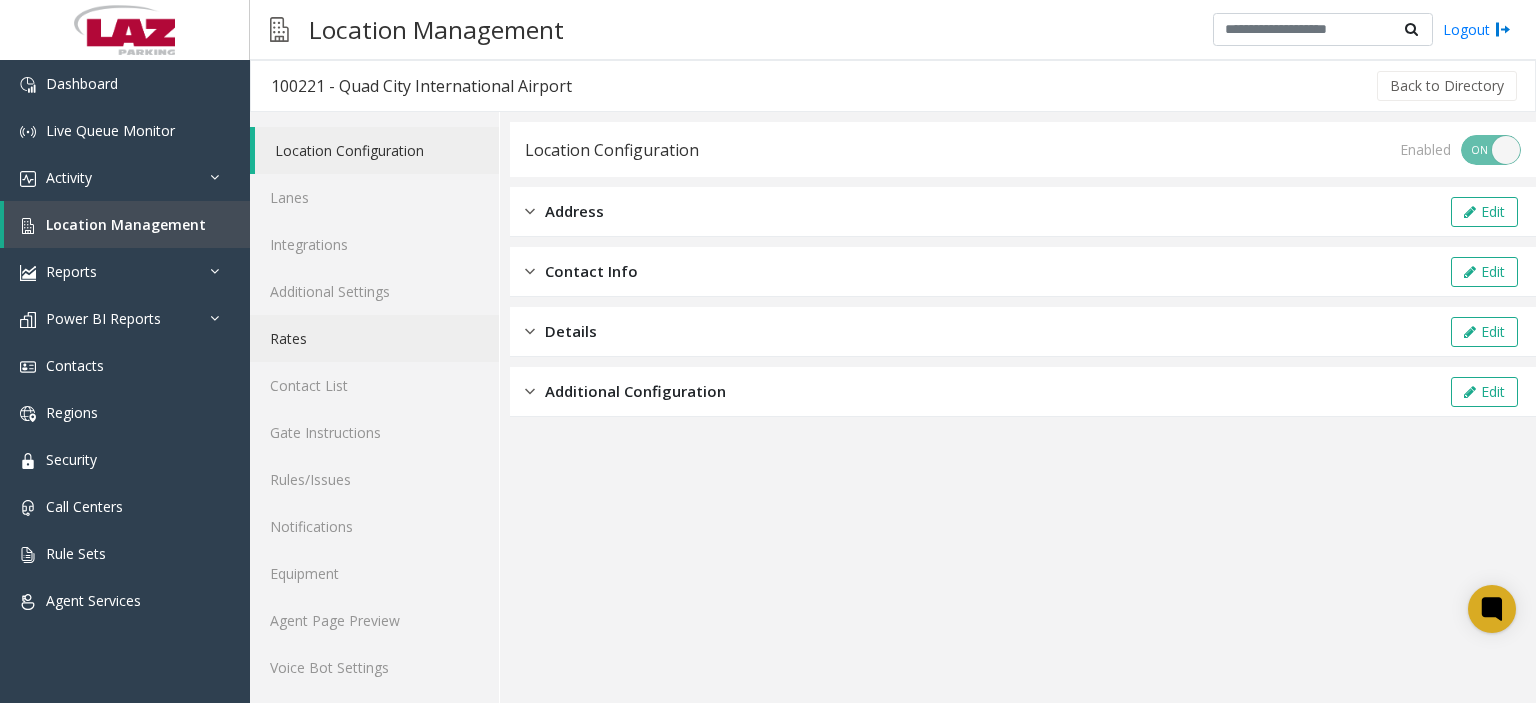 click on "Rates" 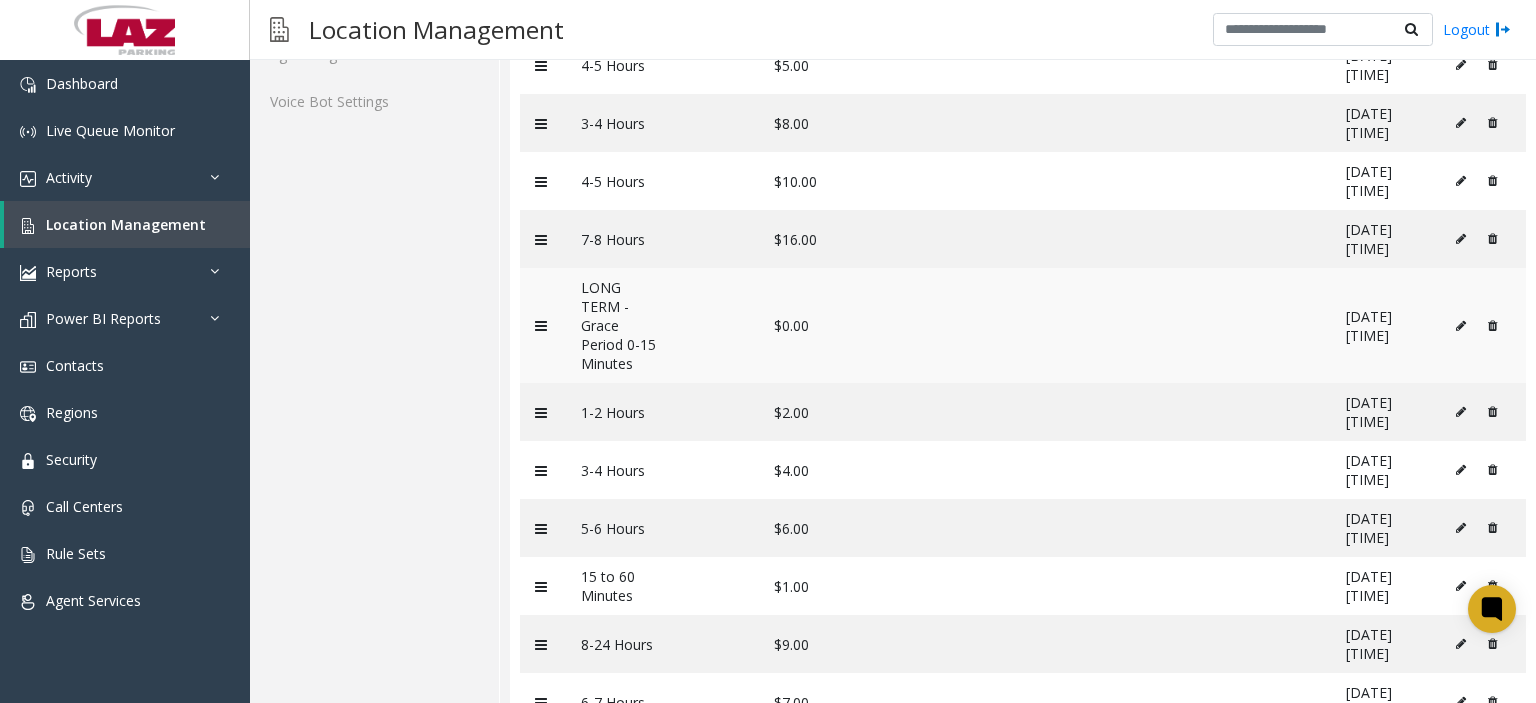 scroll, scrollTop: 600, scrollLeft: 0, axis: vertical 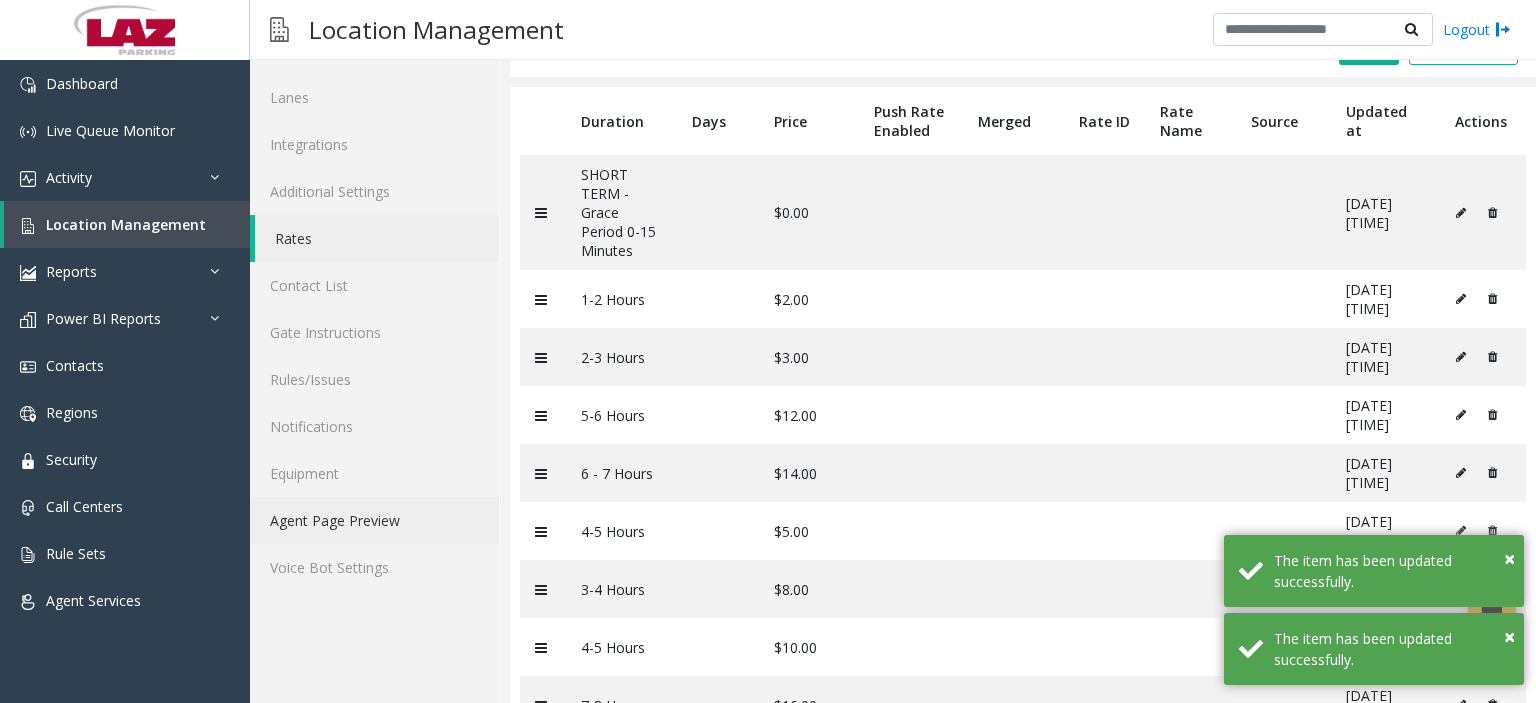 click on "Agent Page Preview" 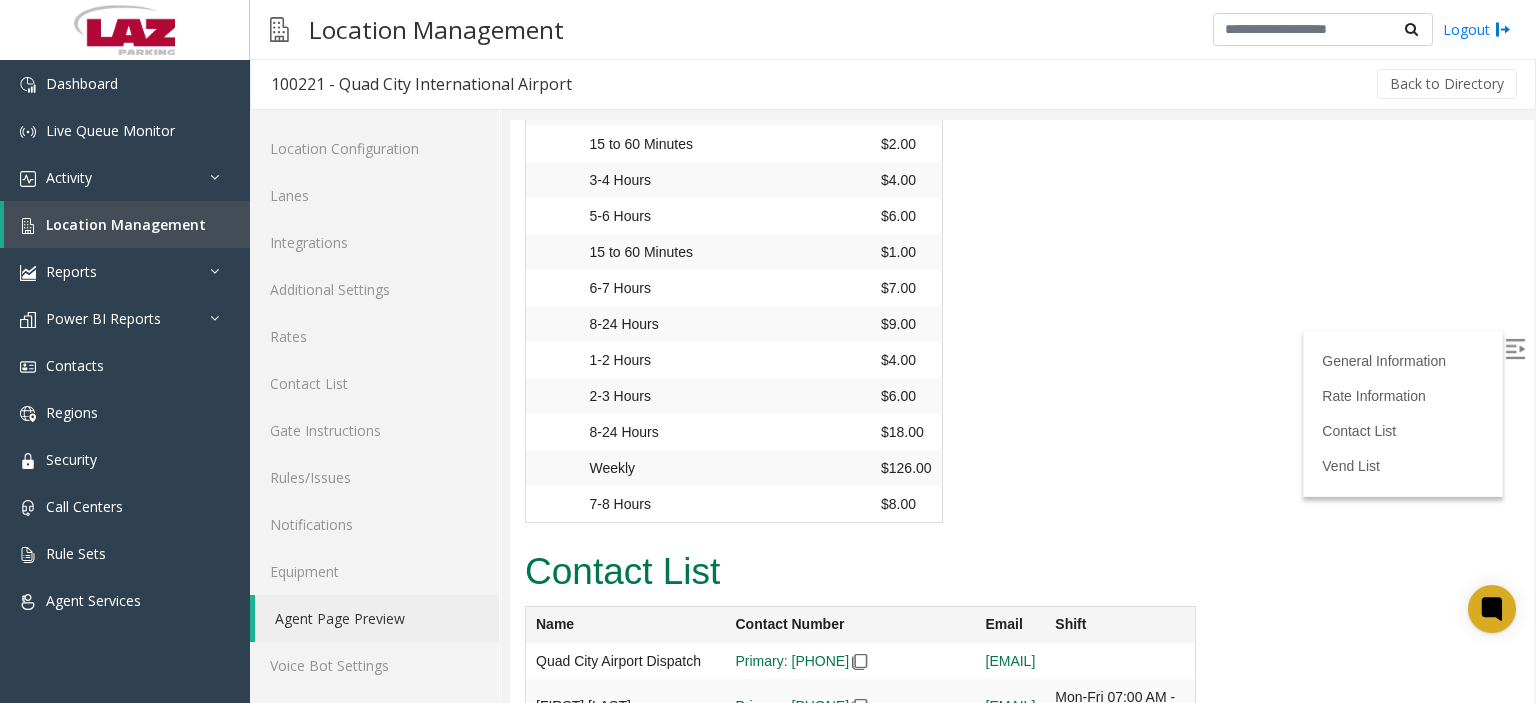 scroll, scrollTop: 5517, scrollLeft: 0, axis: vertical 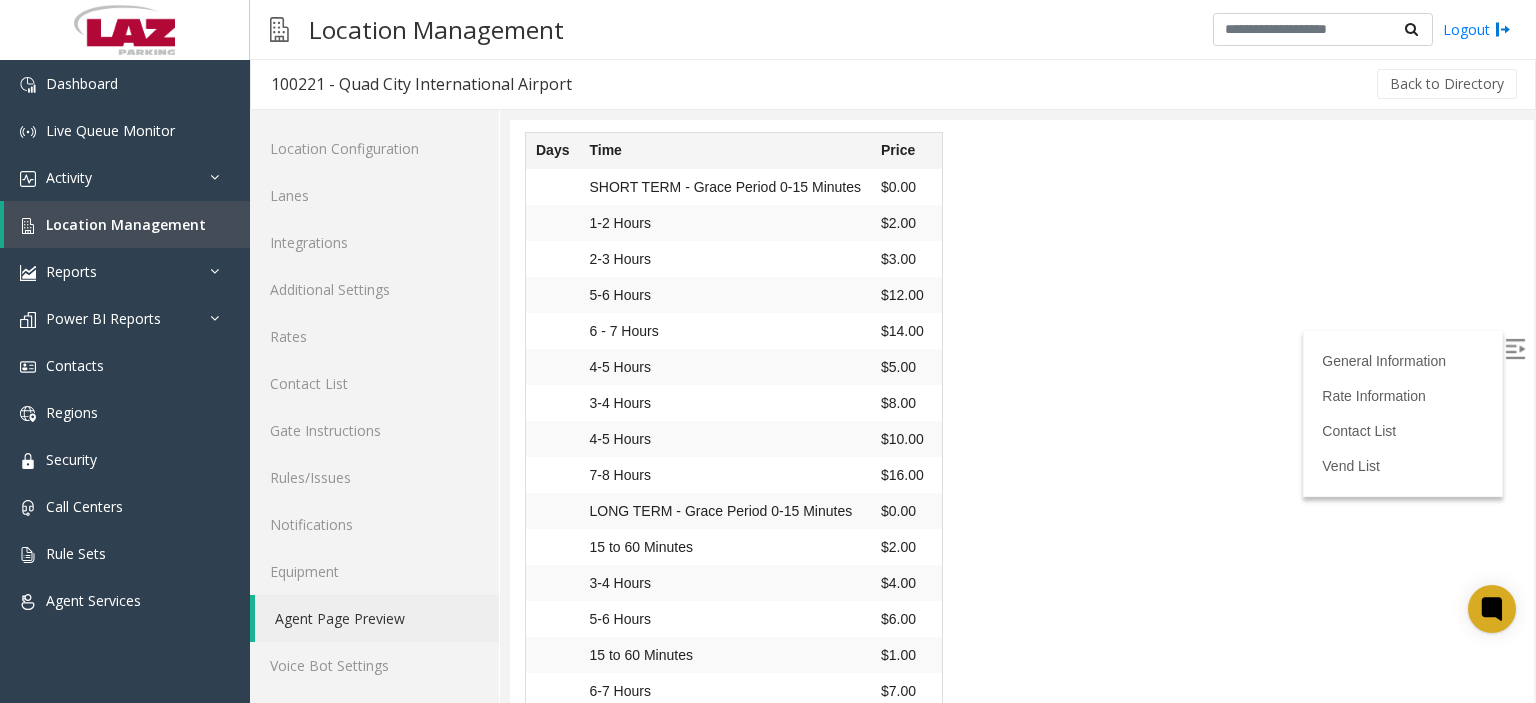 drag, startPoint x: 756, startPoint y: 75, endPoint x: 760, endPoint y: 109, distance: 34.234486 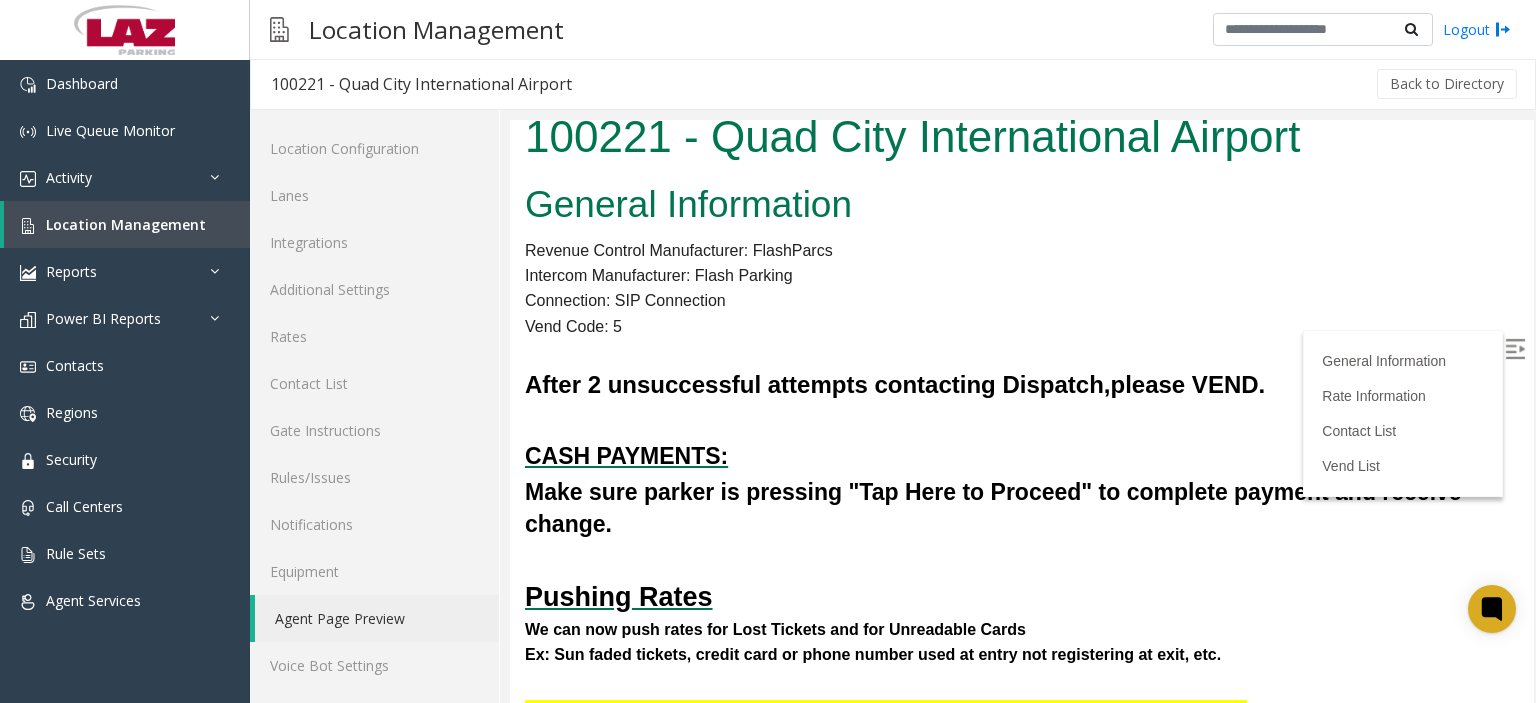 scroll, scrollTop: 0, scrollLeft: 0, axis: both 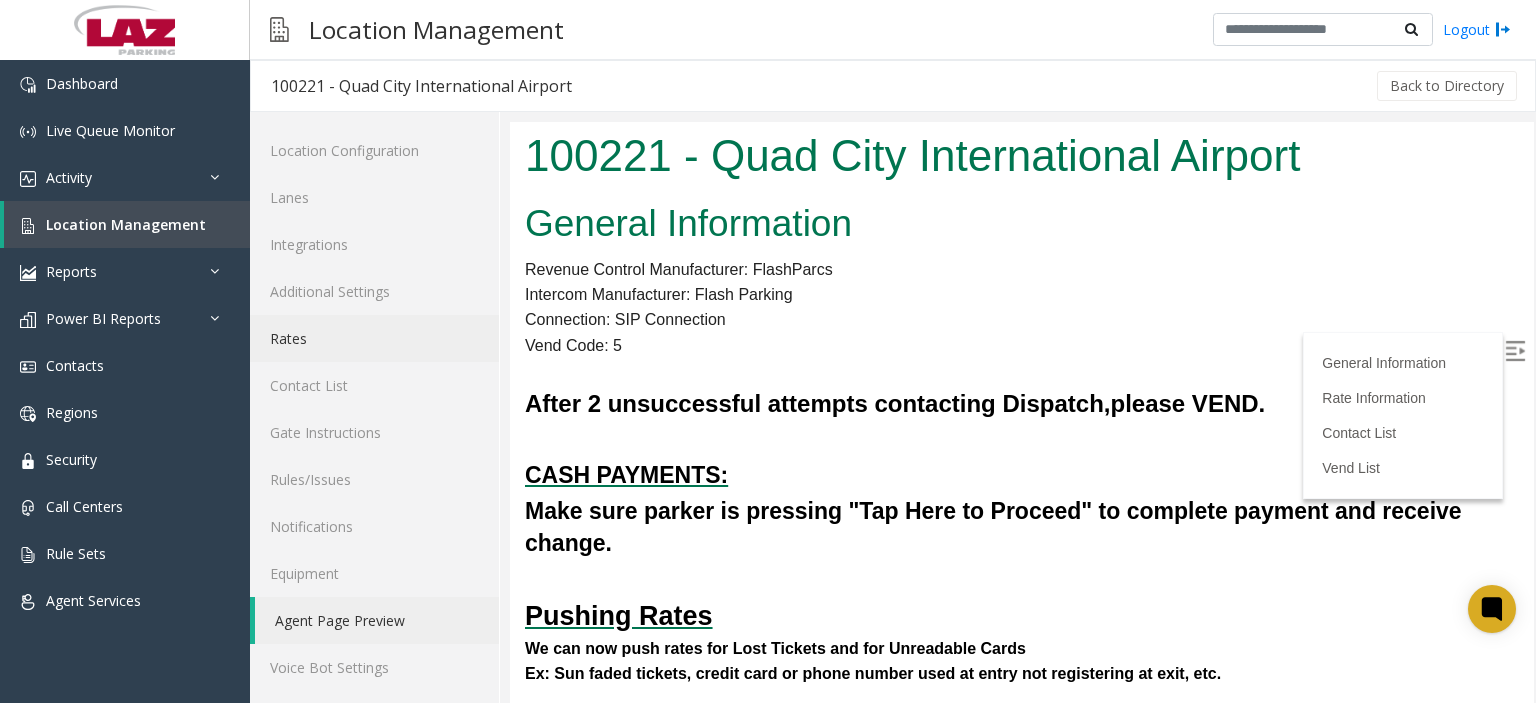 click on "Rates" 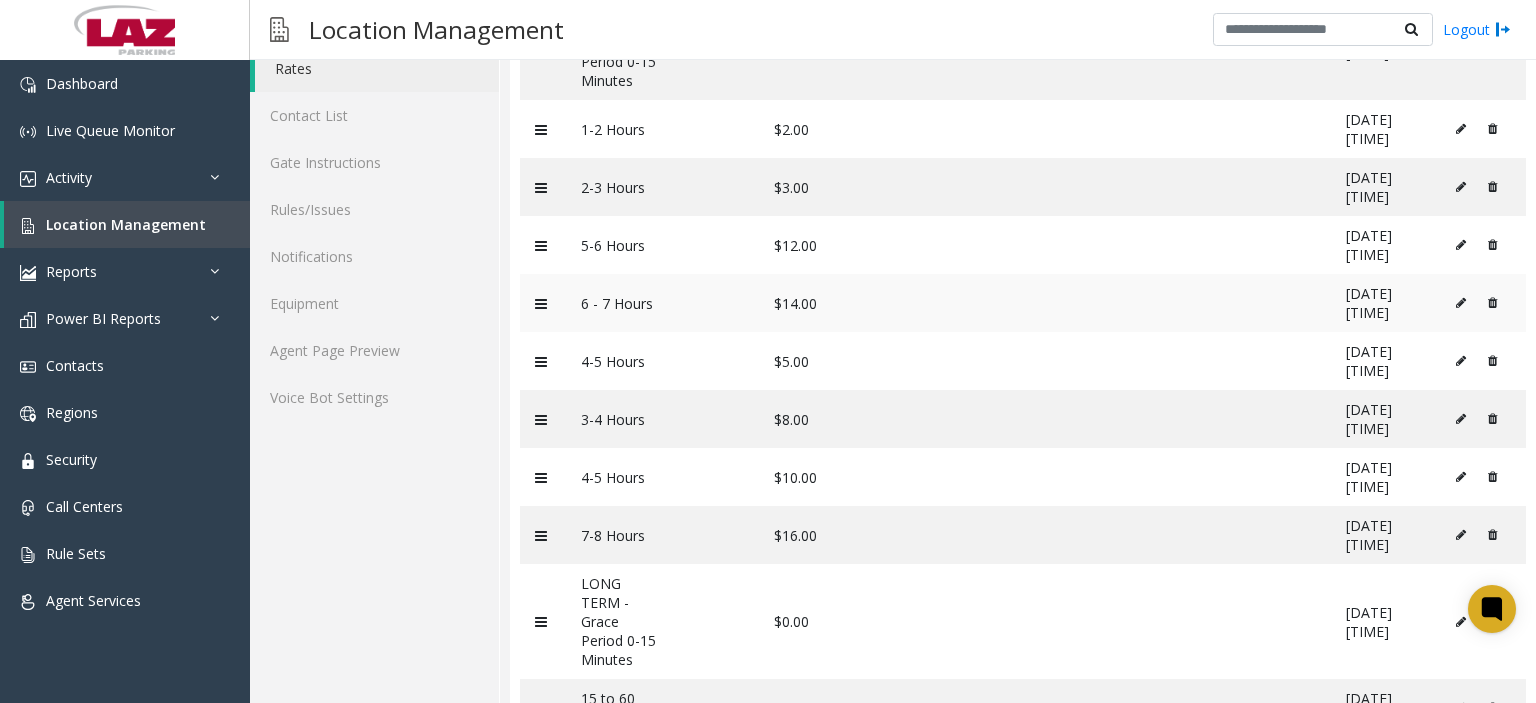 scroll, scrollTop: 300, scrollLeft: 0, axis: vertical 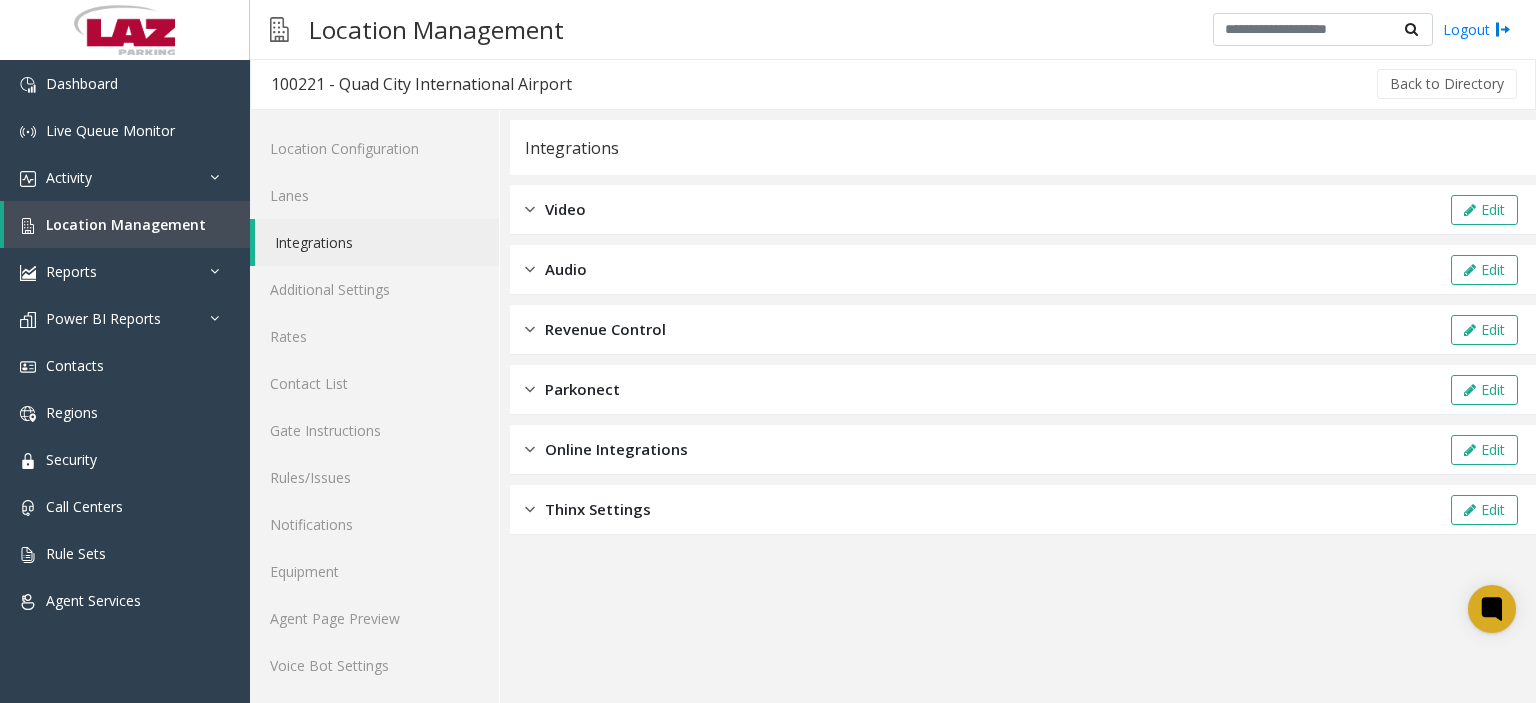 click on "Revenue Control" 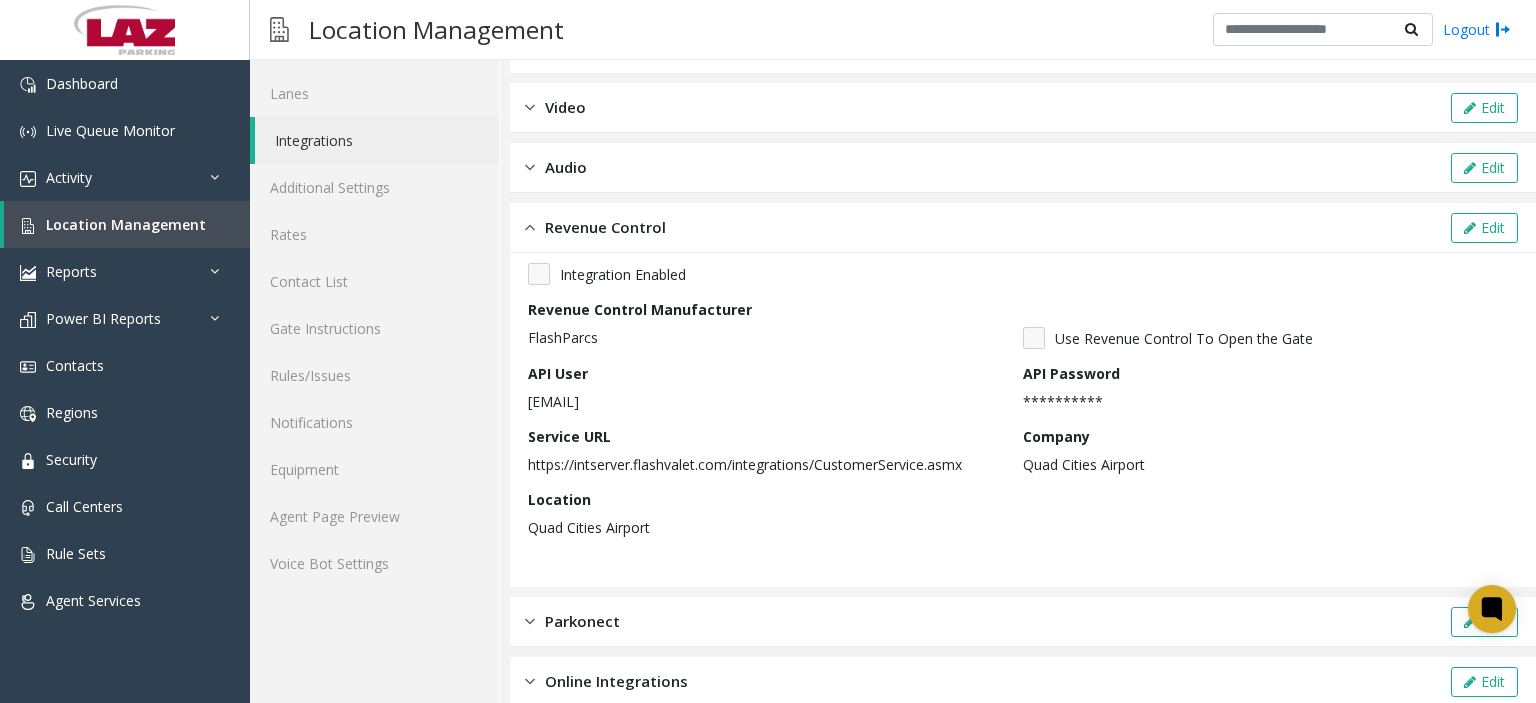 scroll, scrollTop: 192, scrollLeft: 0, axis: vertical 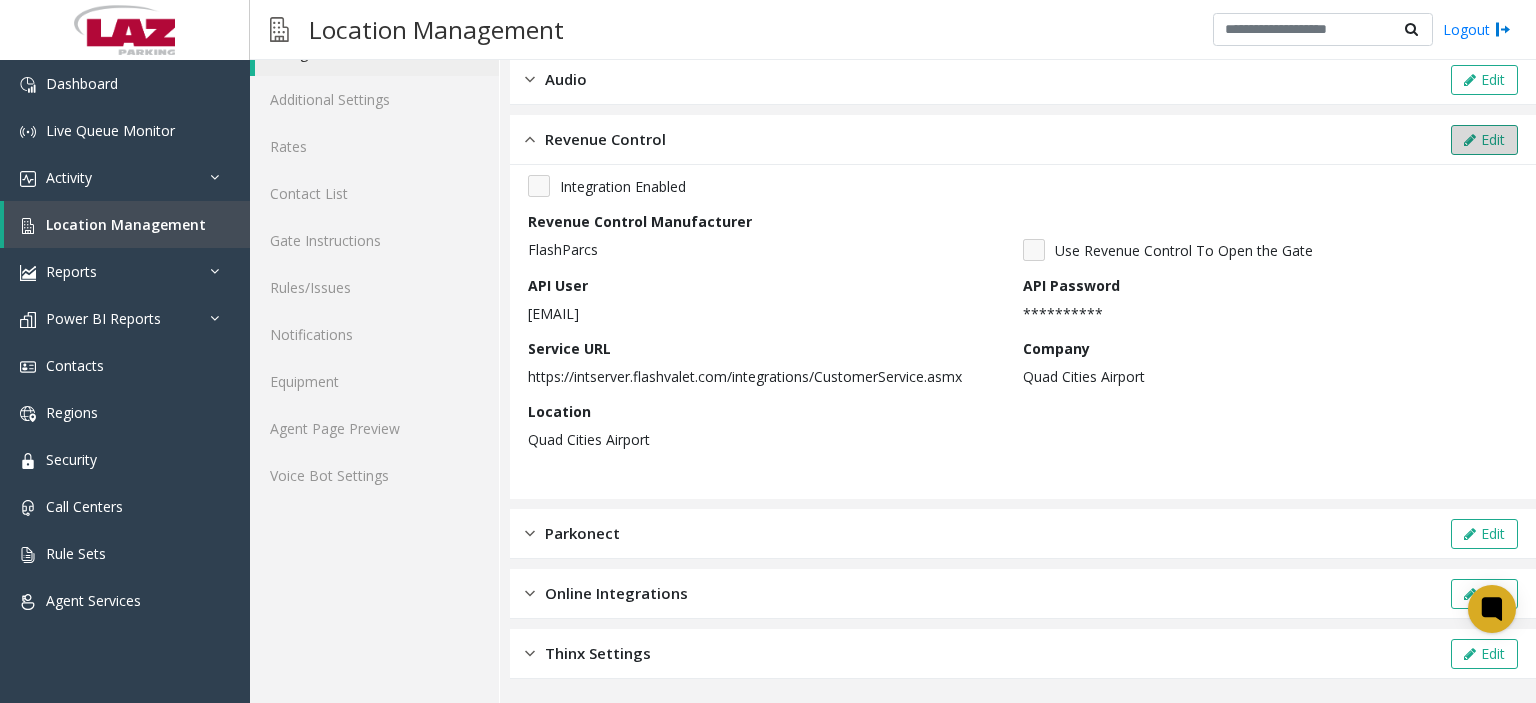 click on "Edit" 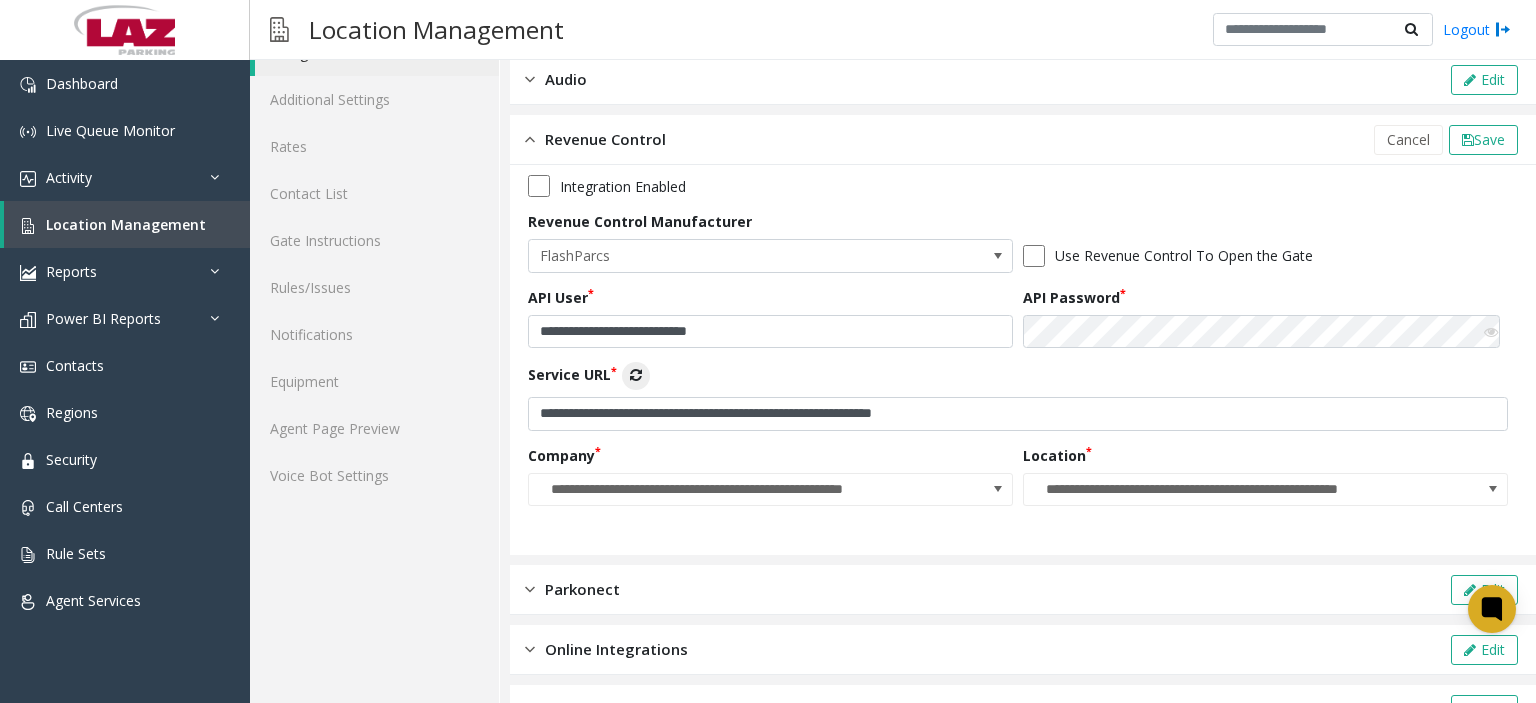 scroll, scrollTop: 14, scrollLeft: 0, axis: vertical 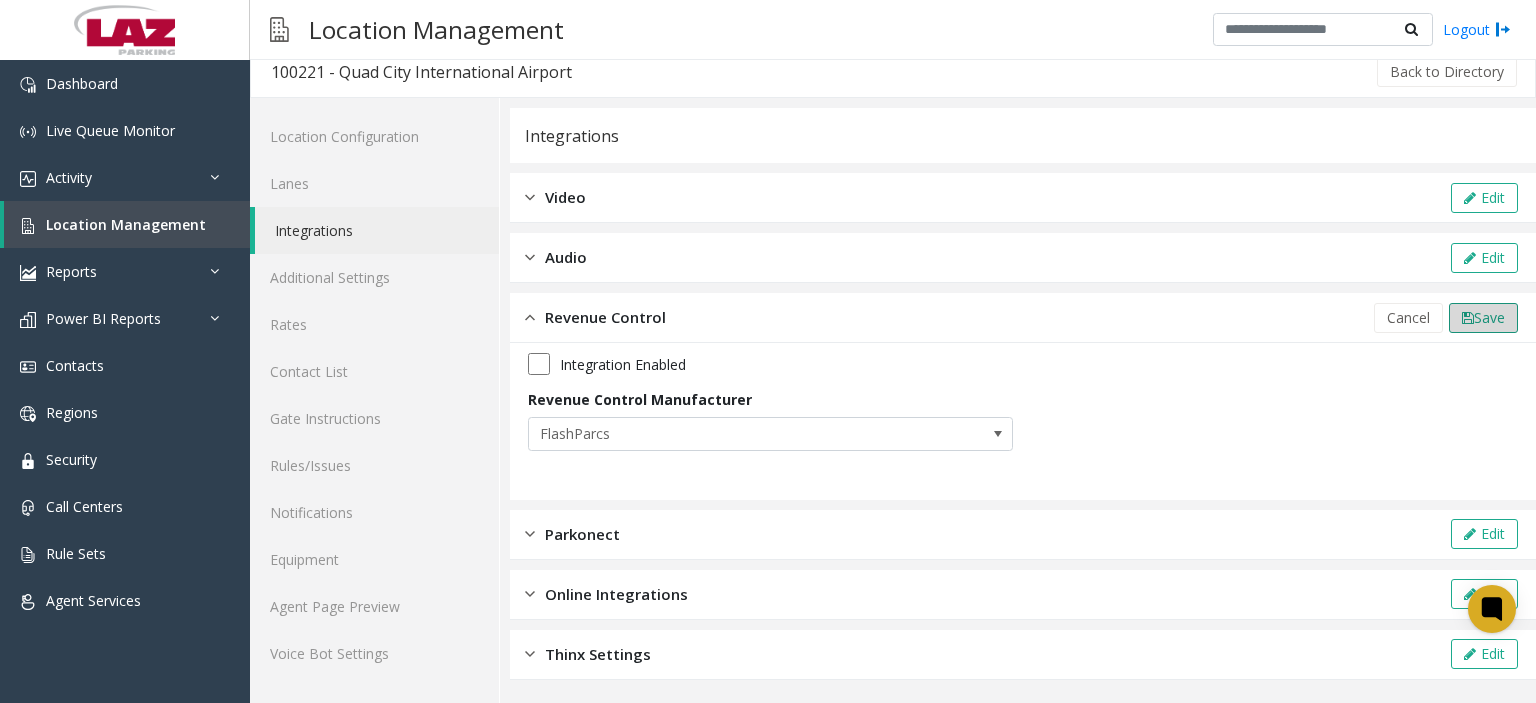 click on "Save" 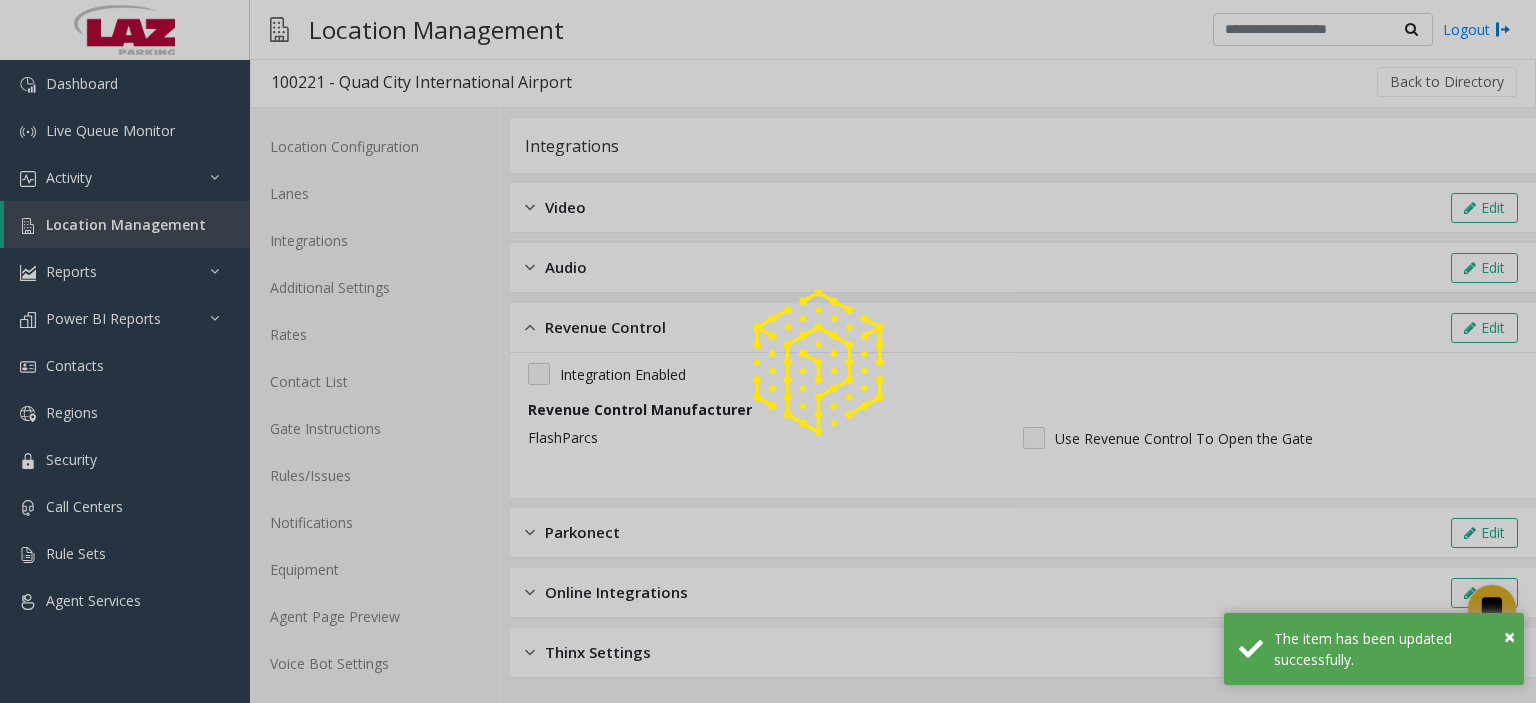 scroll, scrollTop: 3, scrollLeft: 0, axis: vertical 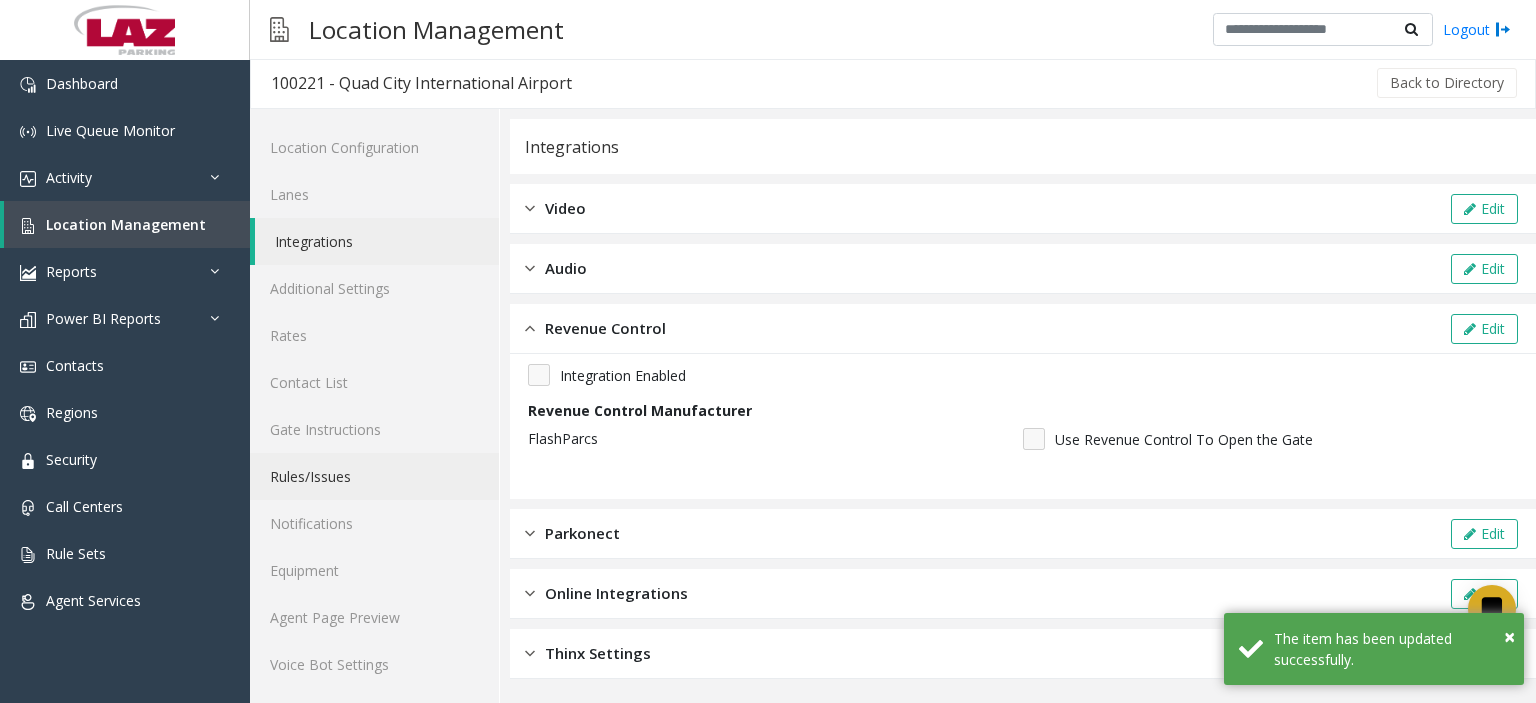 click on "Rules/Issues" 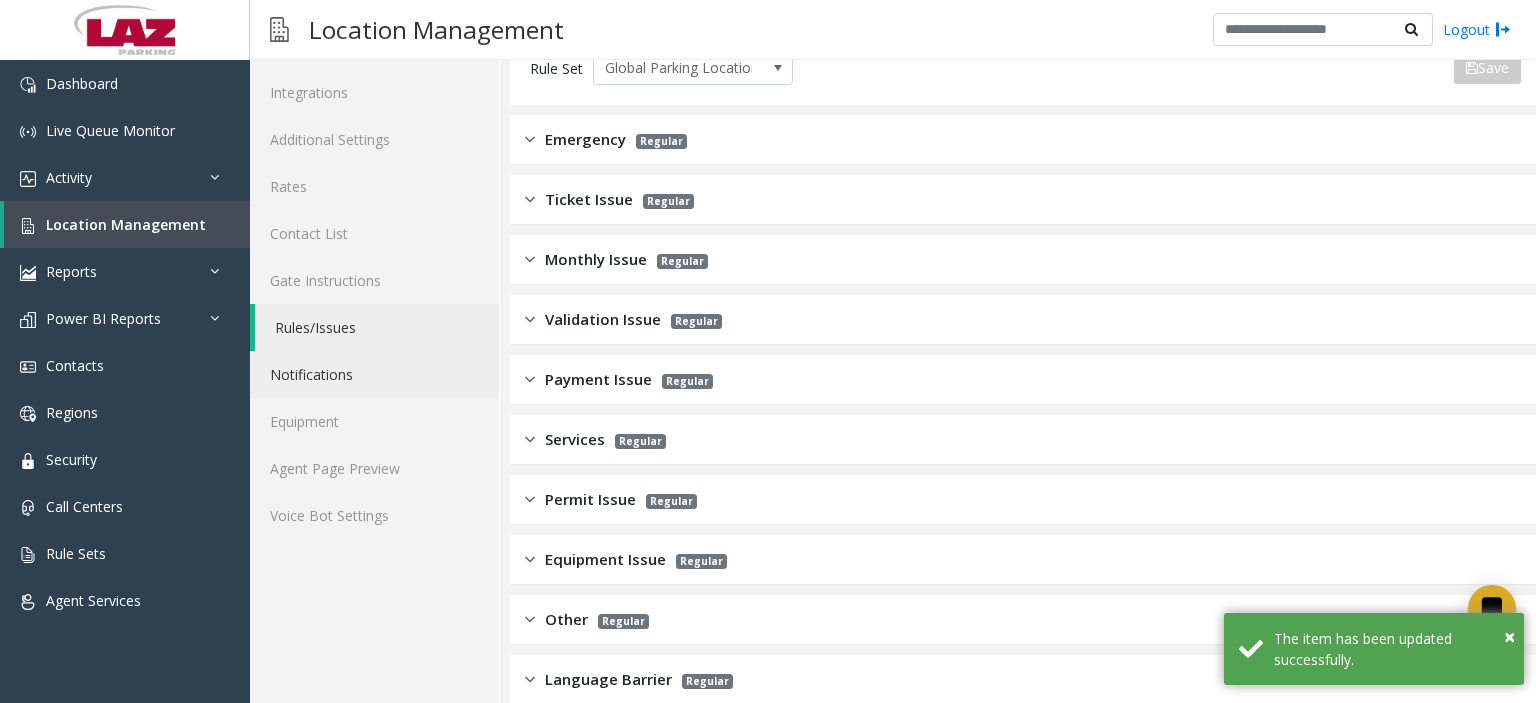 scroll, scrollTop: 203, scrollLeft: 0, axis: vertical 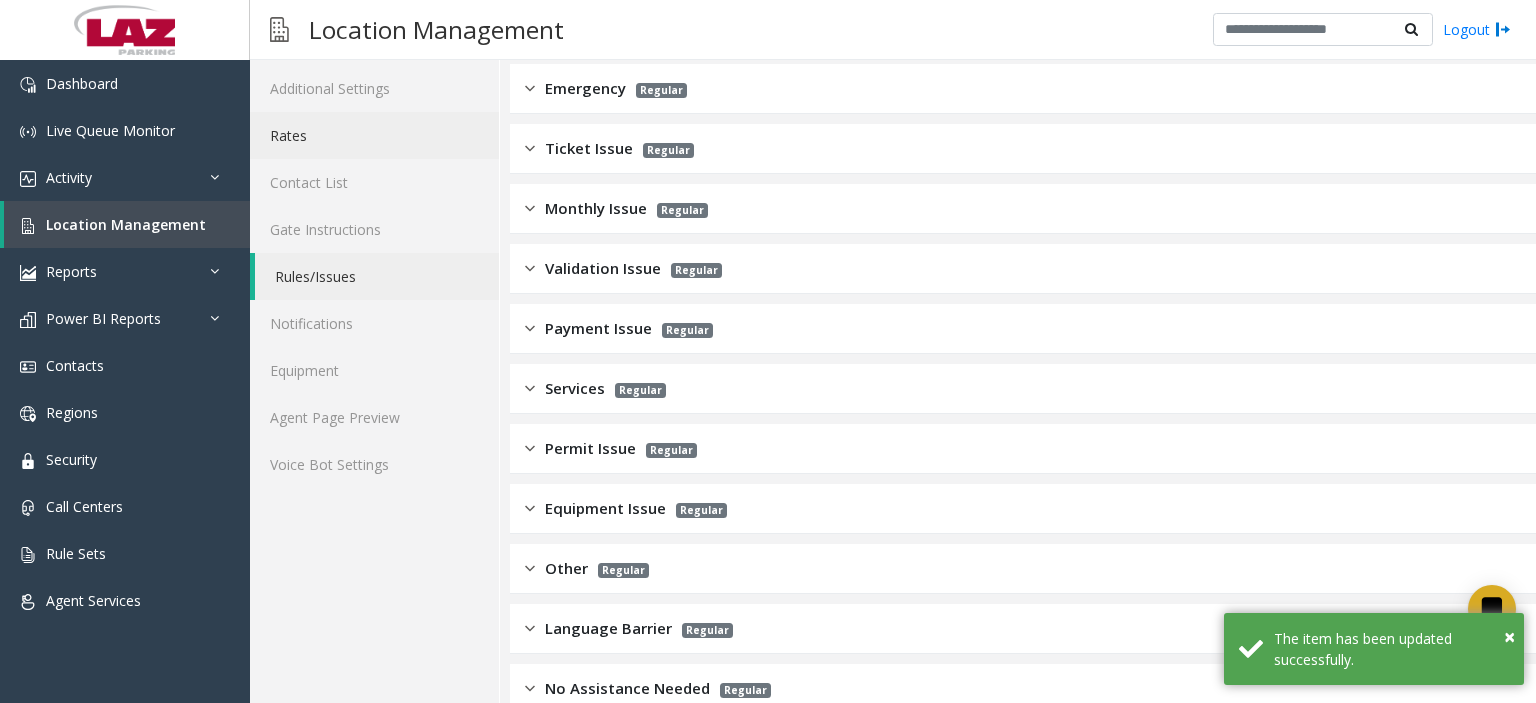 click on "Rates" 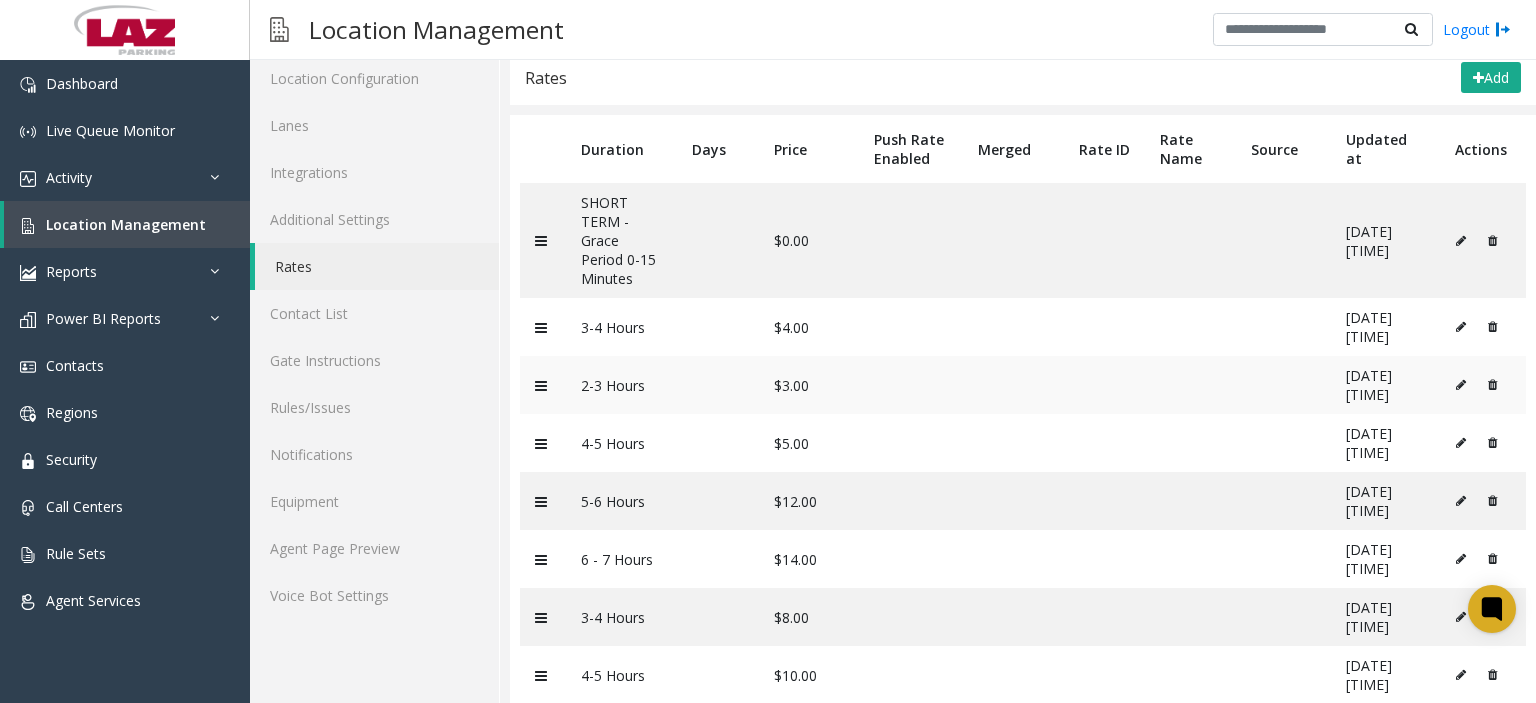 scroll, scrollTop: 103, scrollLeft: 0, axis: vertical 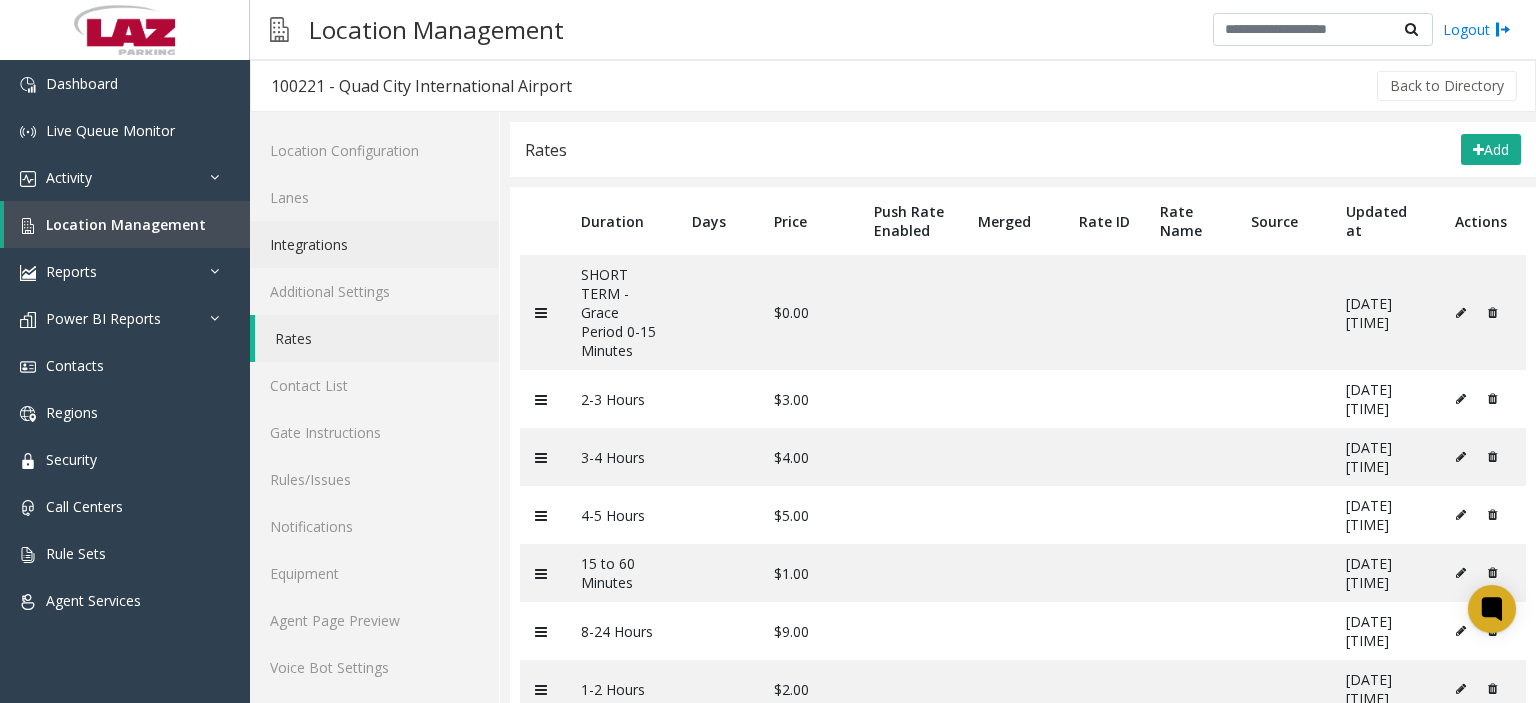 click on "Integrations" 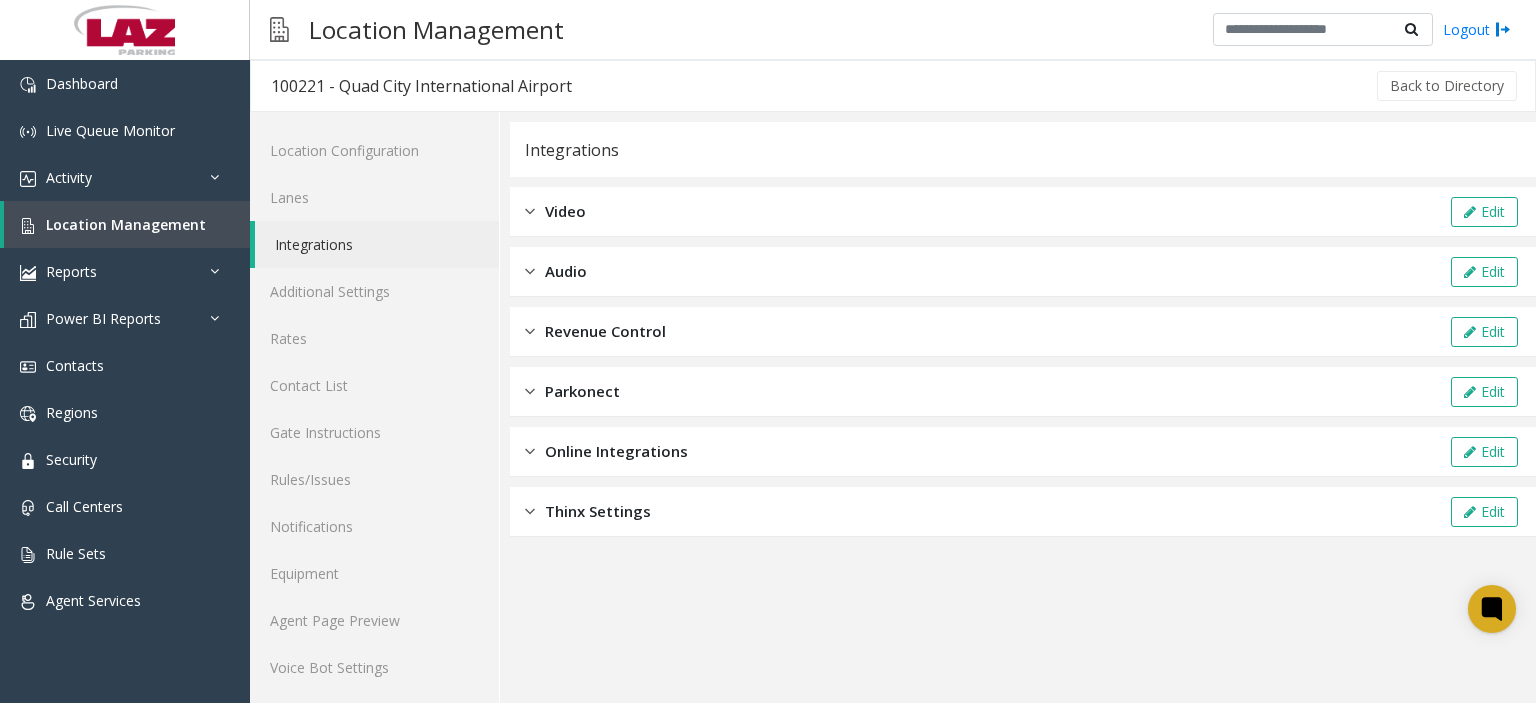 click on "Revenue Control" 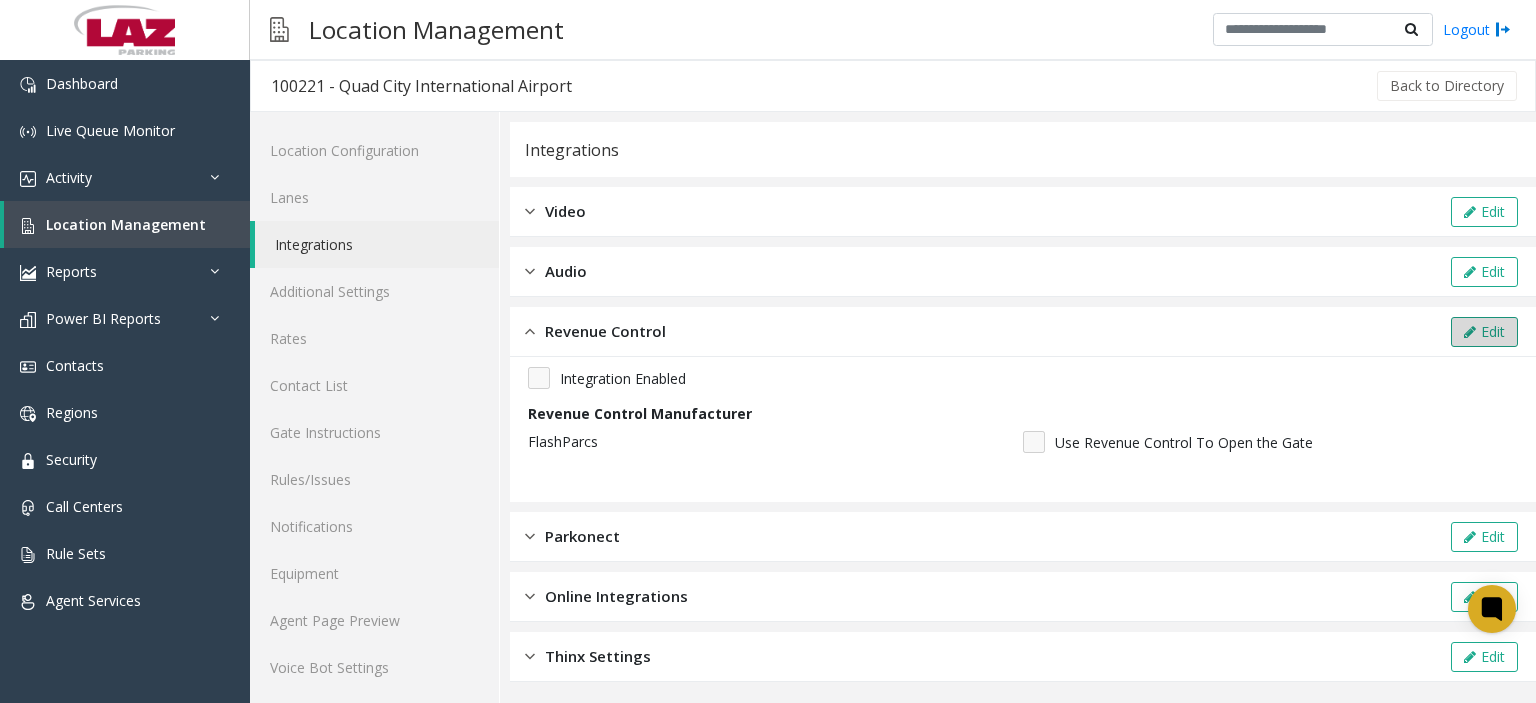 click on "Edit" 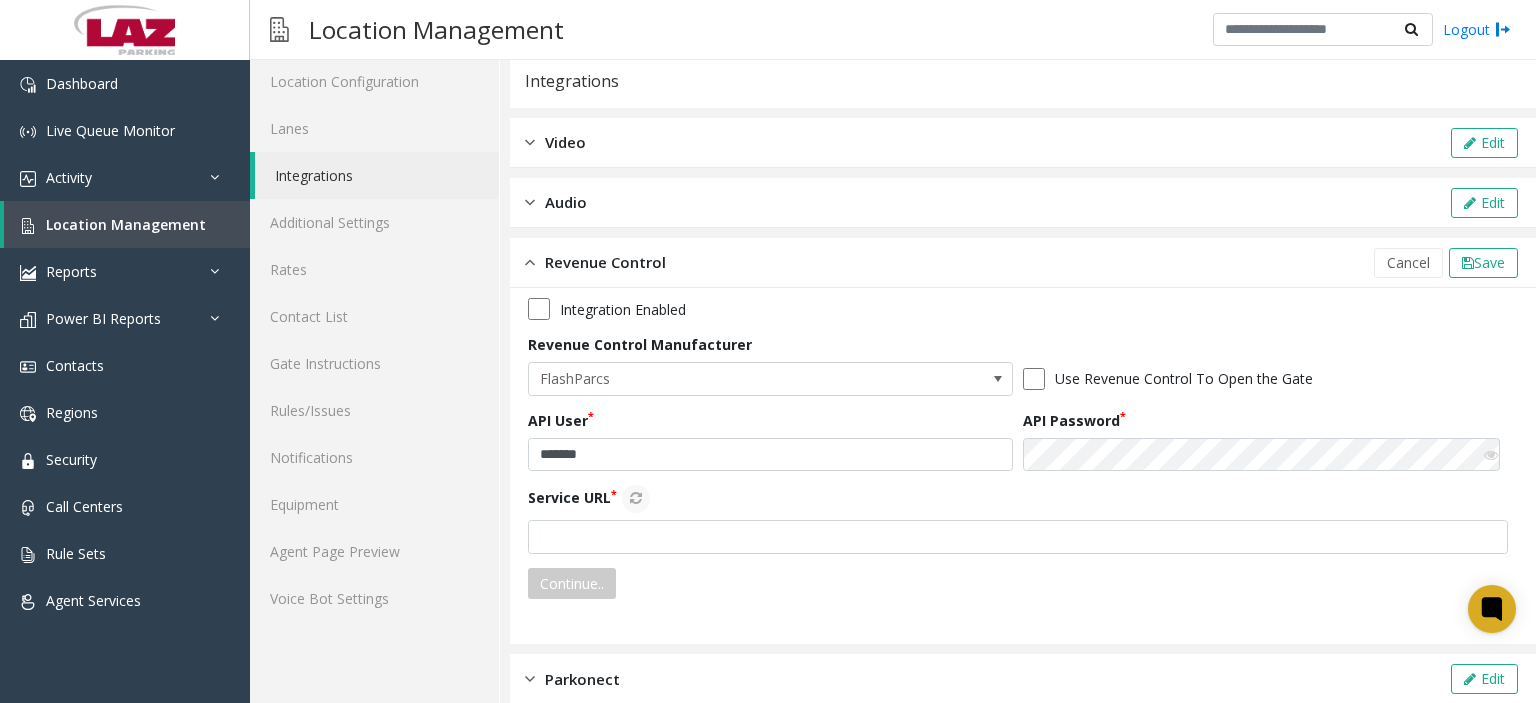 scroll, scrollTop: 100, scrollLeft: 0, axis: vertical 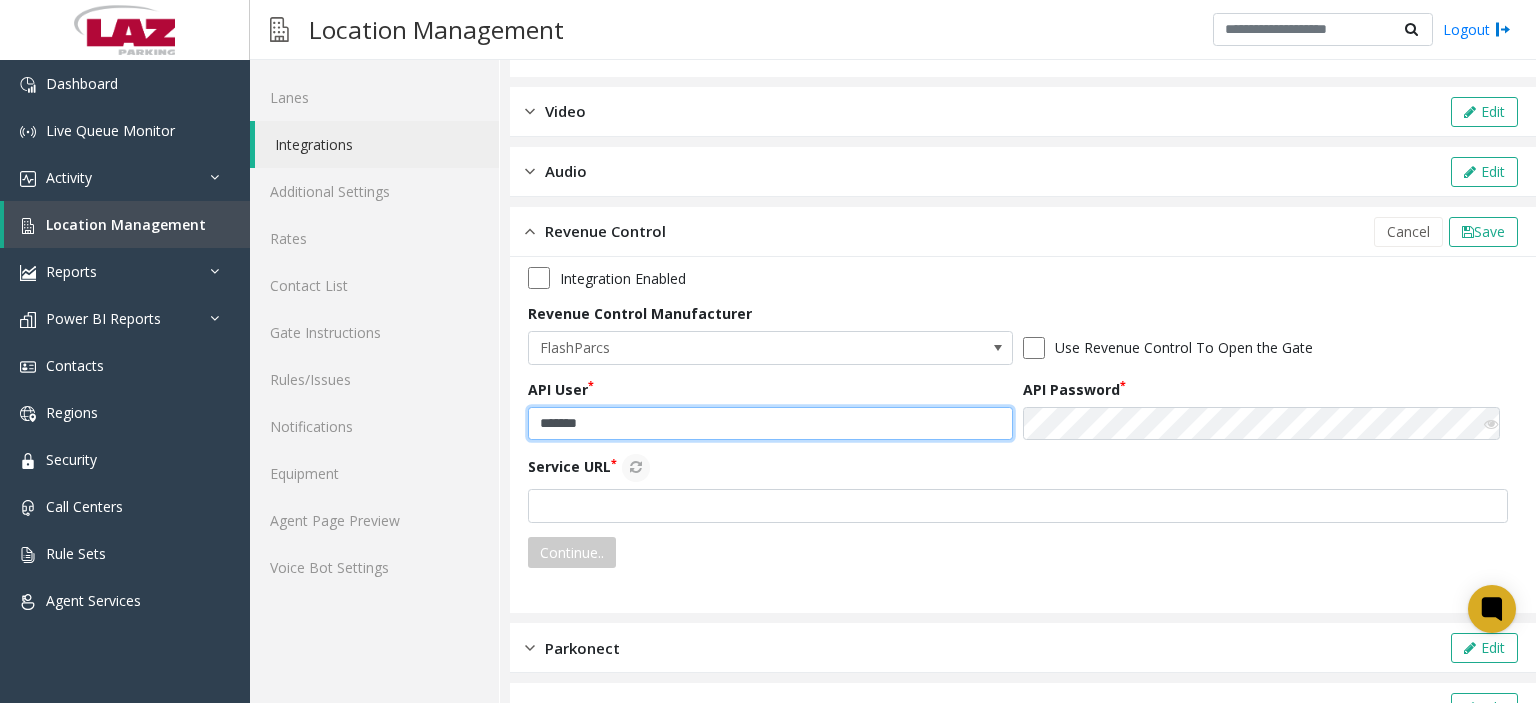 drag, startPoint x: 656, startPoint y: 420, endPoint x: 528, endPoint y: 422, distance: 128.01562 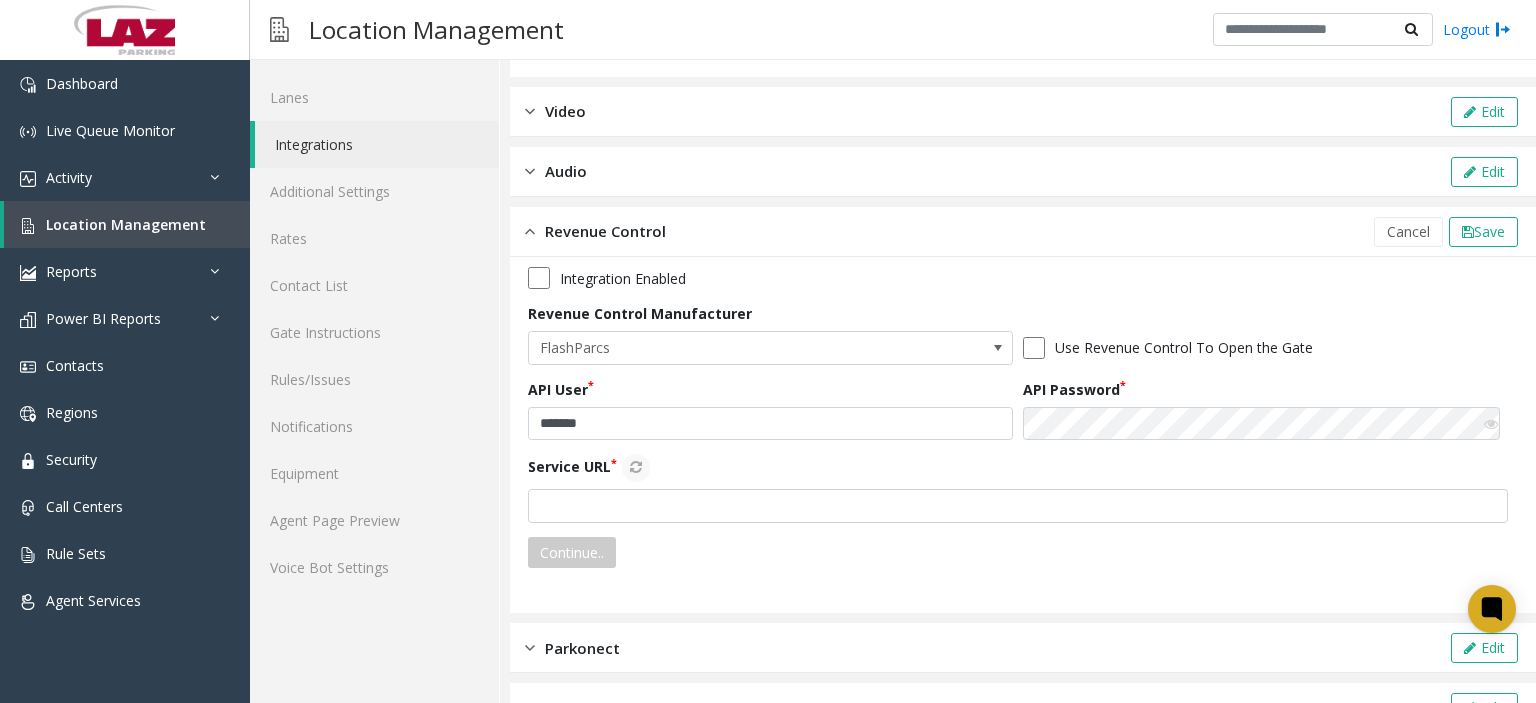 click on "API User *******" 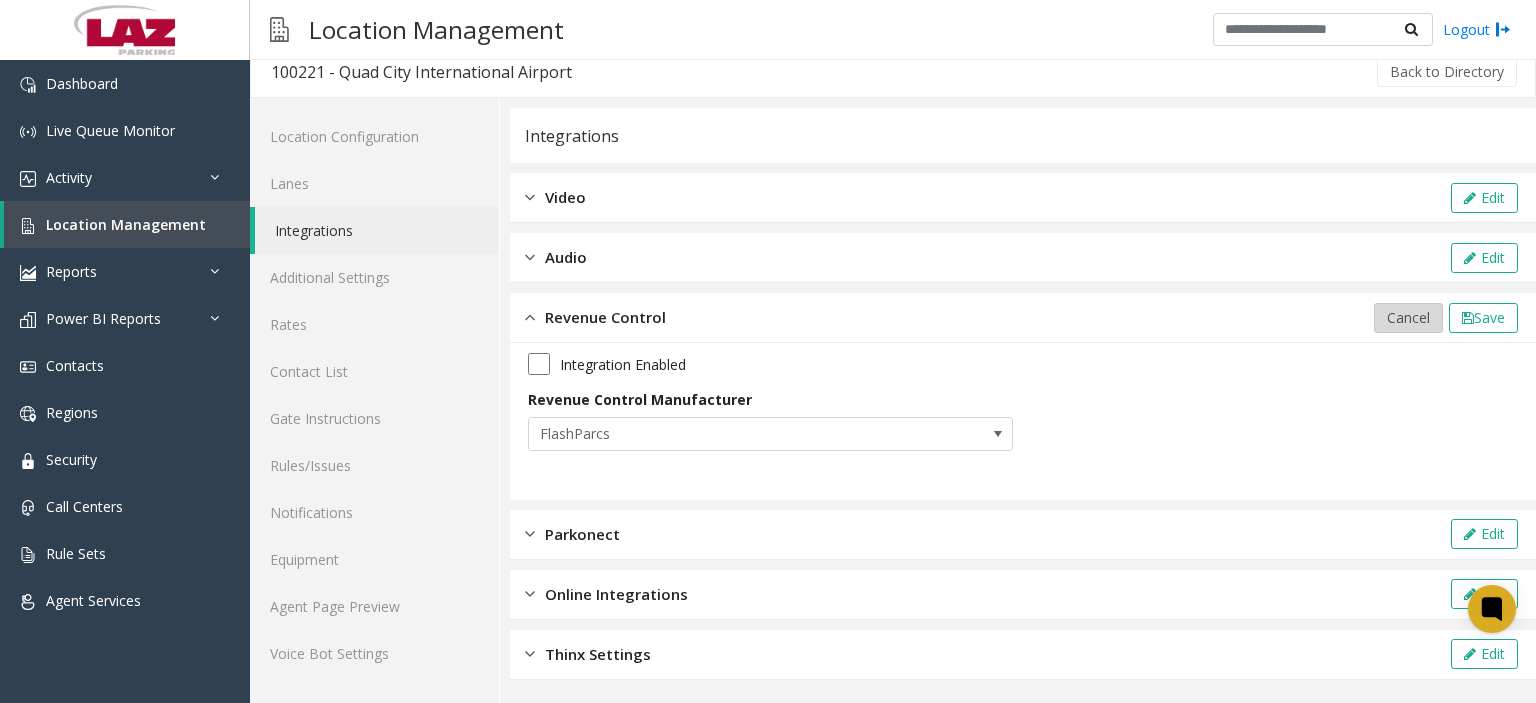 click on "Cancel" 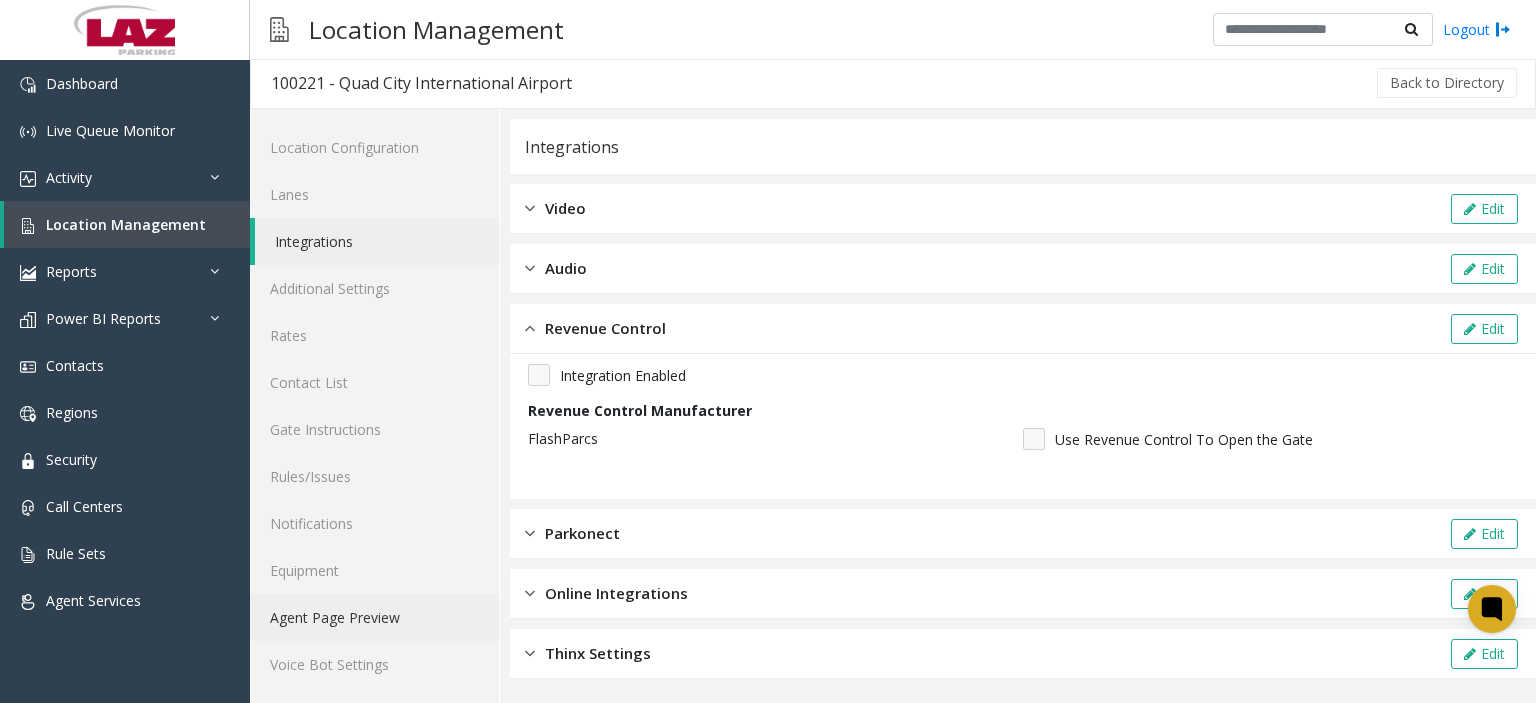 click on "Agent Page Preview" 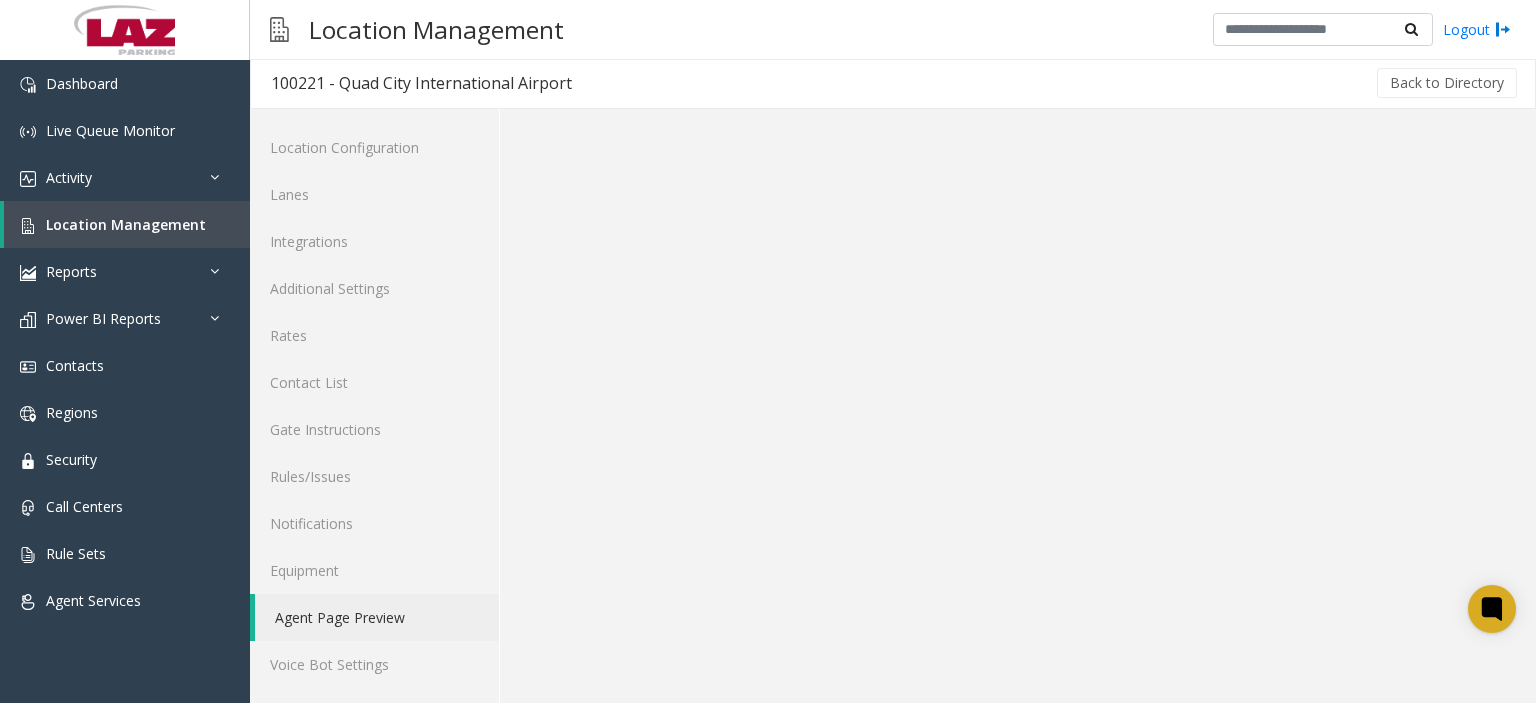 scroll, scrollTop: 2, scrollLeft: 0, axis: vertical 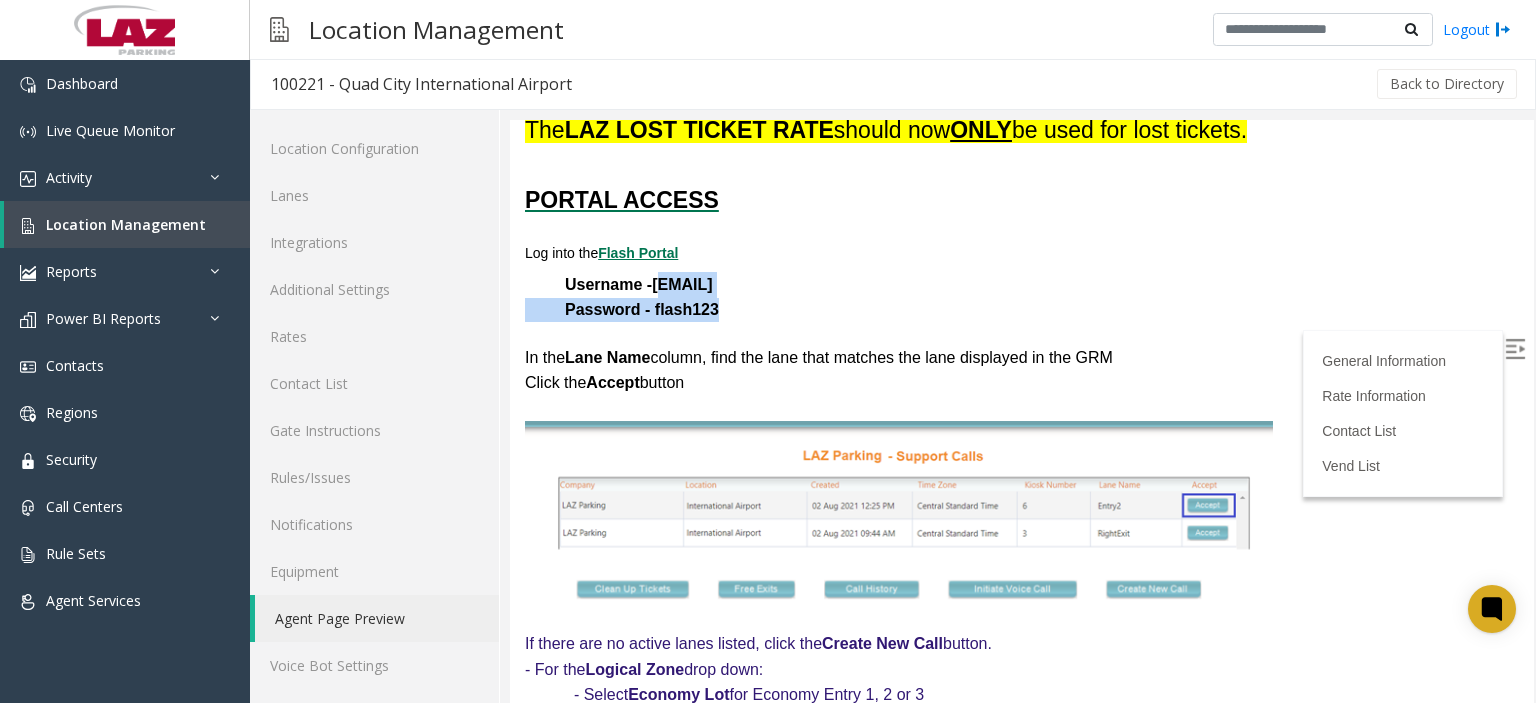 drag, startPoint x: 743, startPoint y: 299, endPoint x: 662, endPoint y: 271, distance: 85.70297 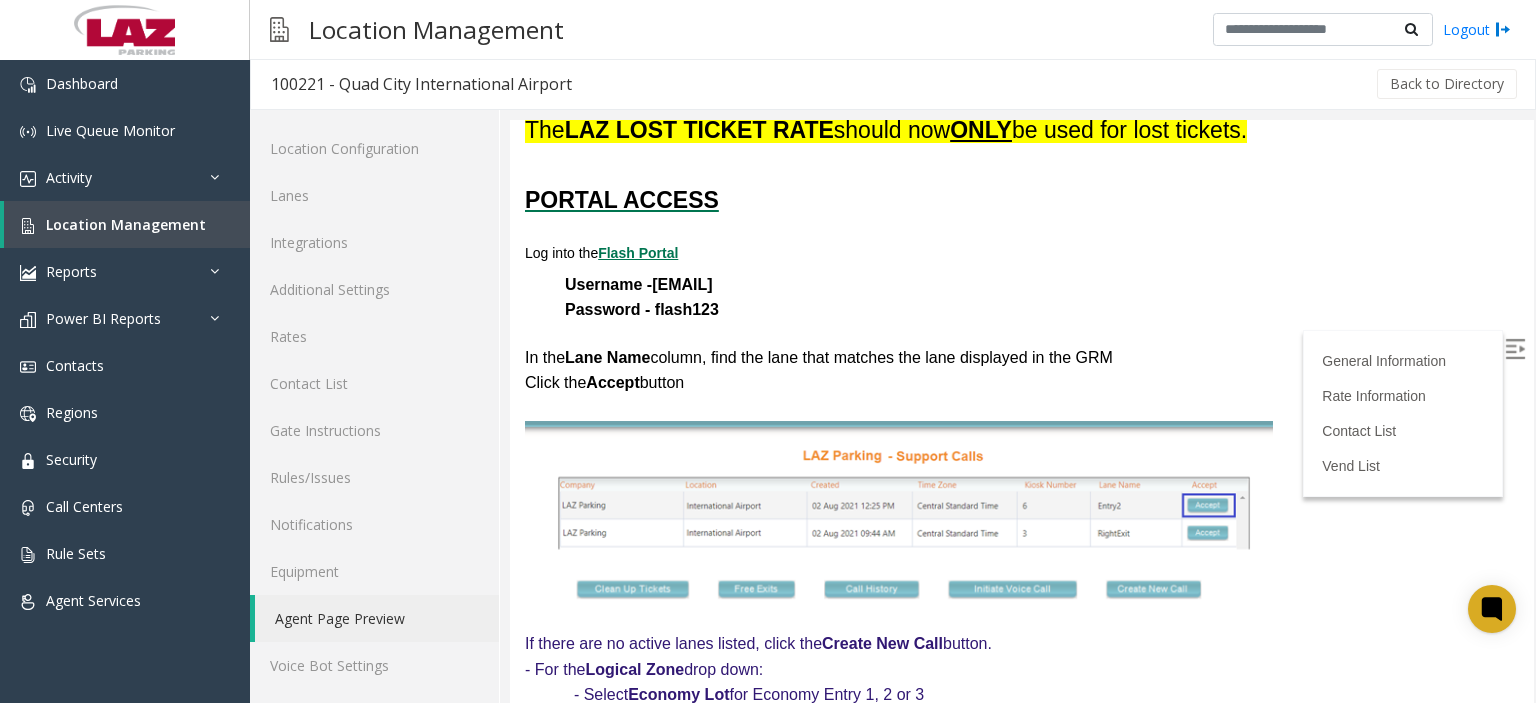 click on "Log into the  Flash Portal" at bounding box center [1022, 253] 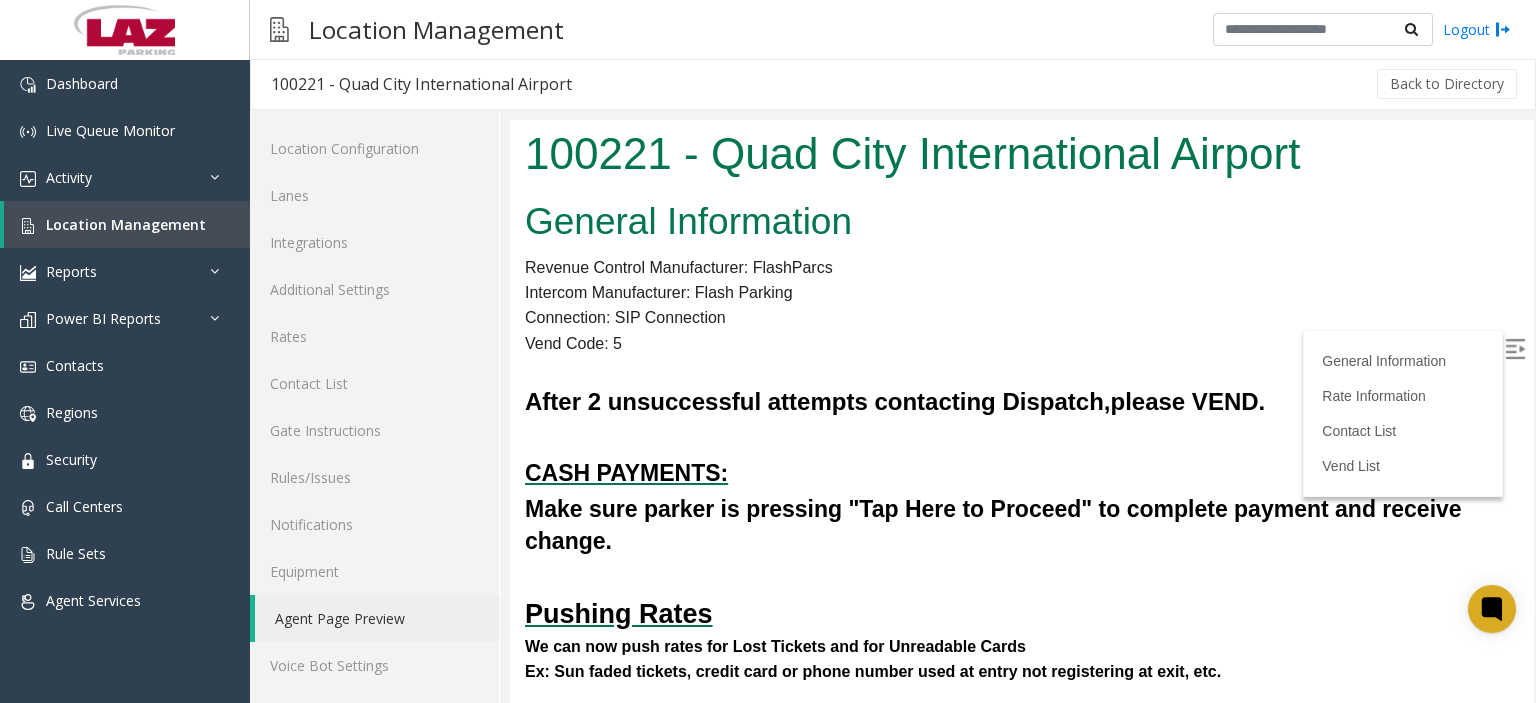 scroll, scrollTop: 0, scrollLeft: 0, axis: both 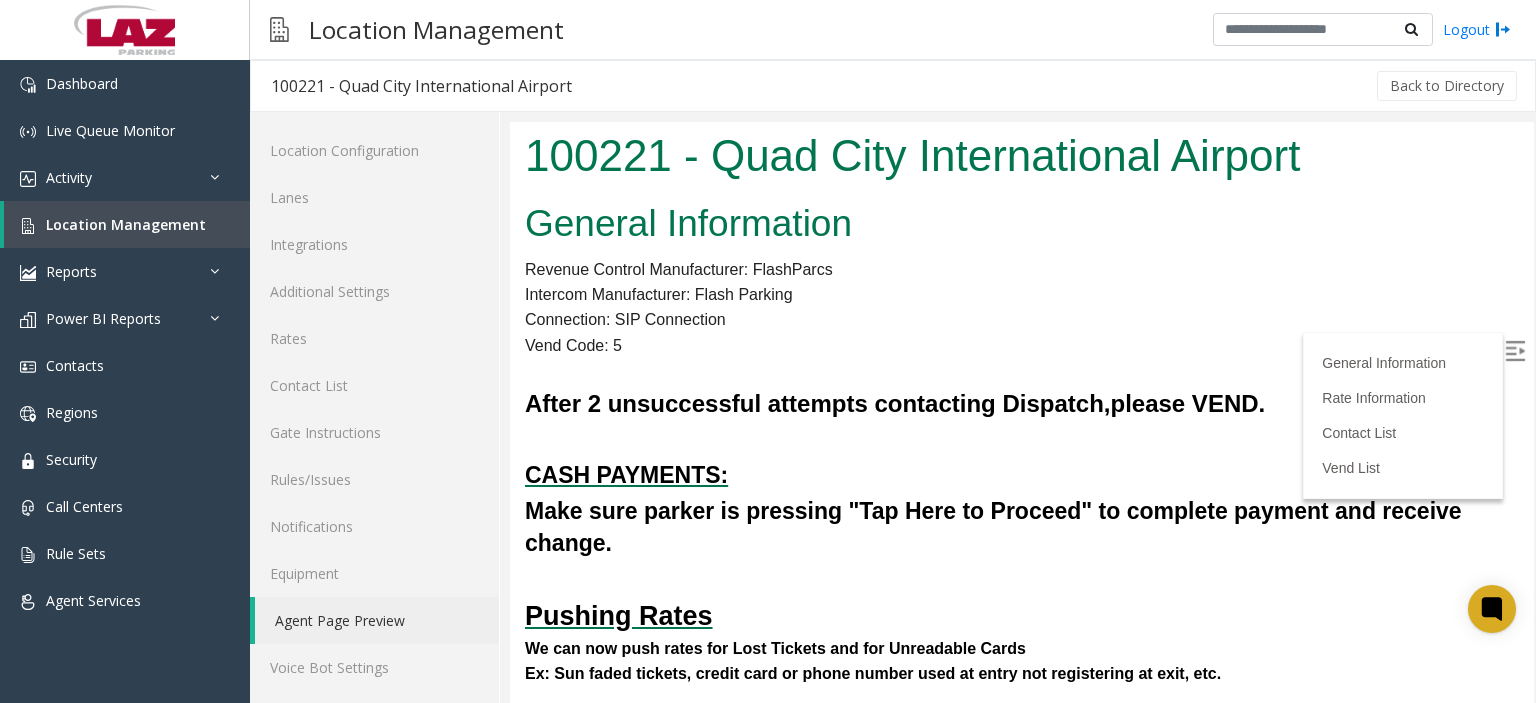 click on "General Information
Revenue Control Manufacturer: FlashParcs
Intercom Manufacturer: Flash Parking Connection: SIP Connection Vend Code: 5 After 2 unsuccessful attempts contacting Dispatch,  p lease VEND. CASH PAYMENTS: Make sure parker is pressing "Tap Here to Proceed" to complete payment and receive change. Pushing Rates We can now push rates for Lost Tickets and for Unreadable Cards Ex: Sun faded tickets, credit card or phone number used at entry not registering at exit, etc. The  LAZ LOST TICKET RATE  should now  ONLY  be used for lost tickets.  PORTAL ACCESS Log into the  Flash Portal           Username -  support@quadcitiesairport.com           Password - flash123 In the  Lane Name  column, find the lane that matches the lane displayed in the GRM Click the  Accept  button If there are no active lanes listed, click the  Create New Call  button. - For the  Logical Zone  drop down:                 - Select  Economy Lot" at bounding box center (1022, 2557) 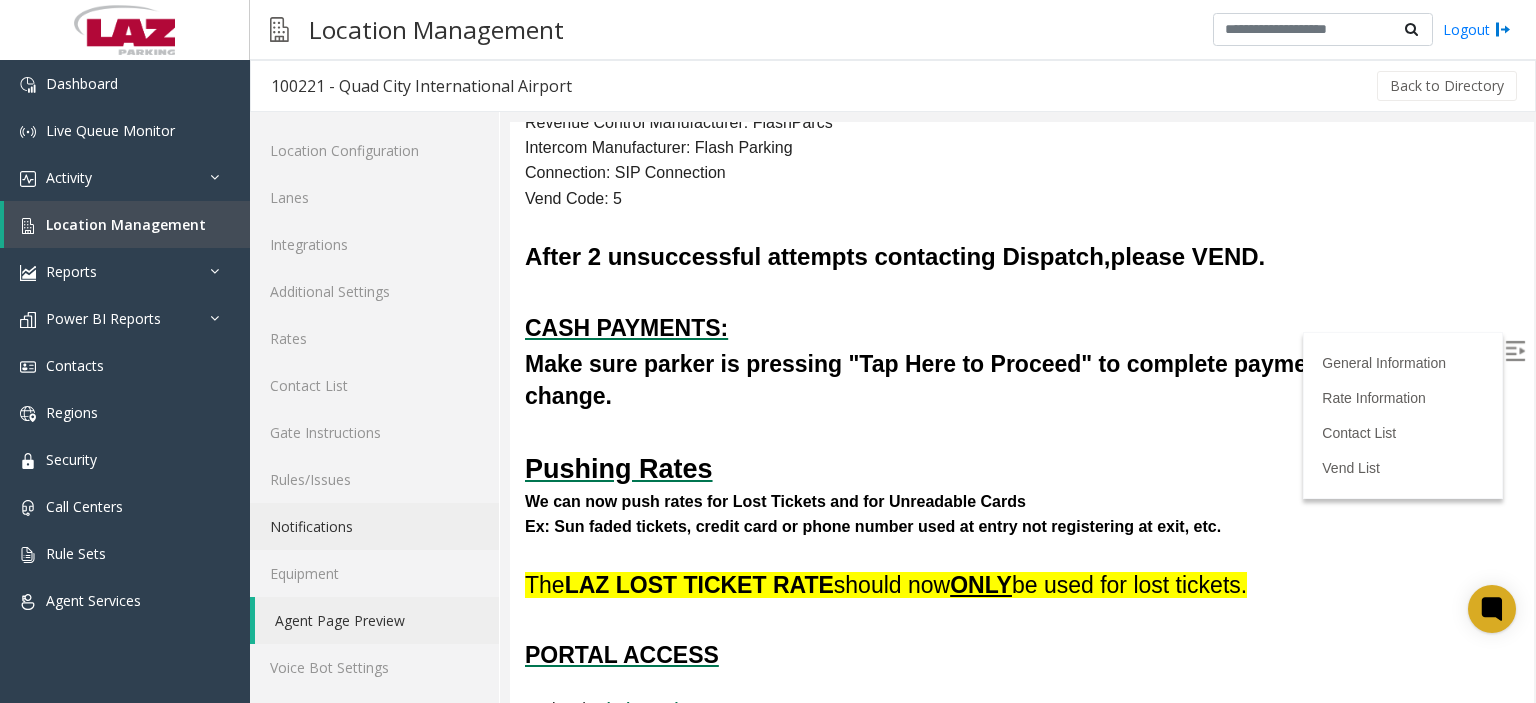 scroll, scrollTop: 800, scrollLeft: 0, axis: vertical 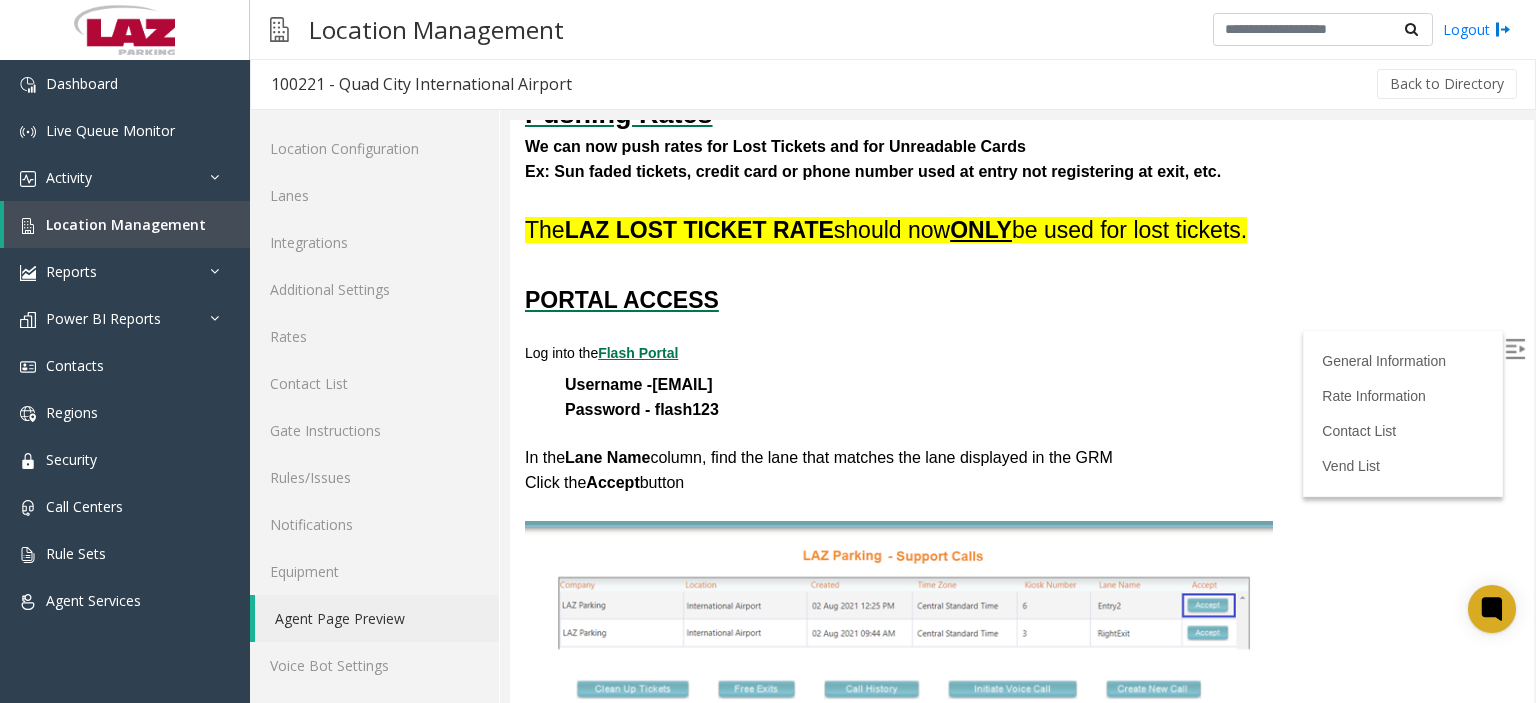 drag, startPoint x: 913, startPoint y: 383, endPoint x: 659, endPoint y: 391, distance: 254.12595 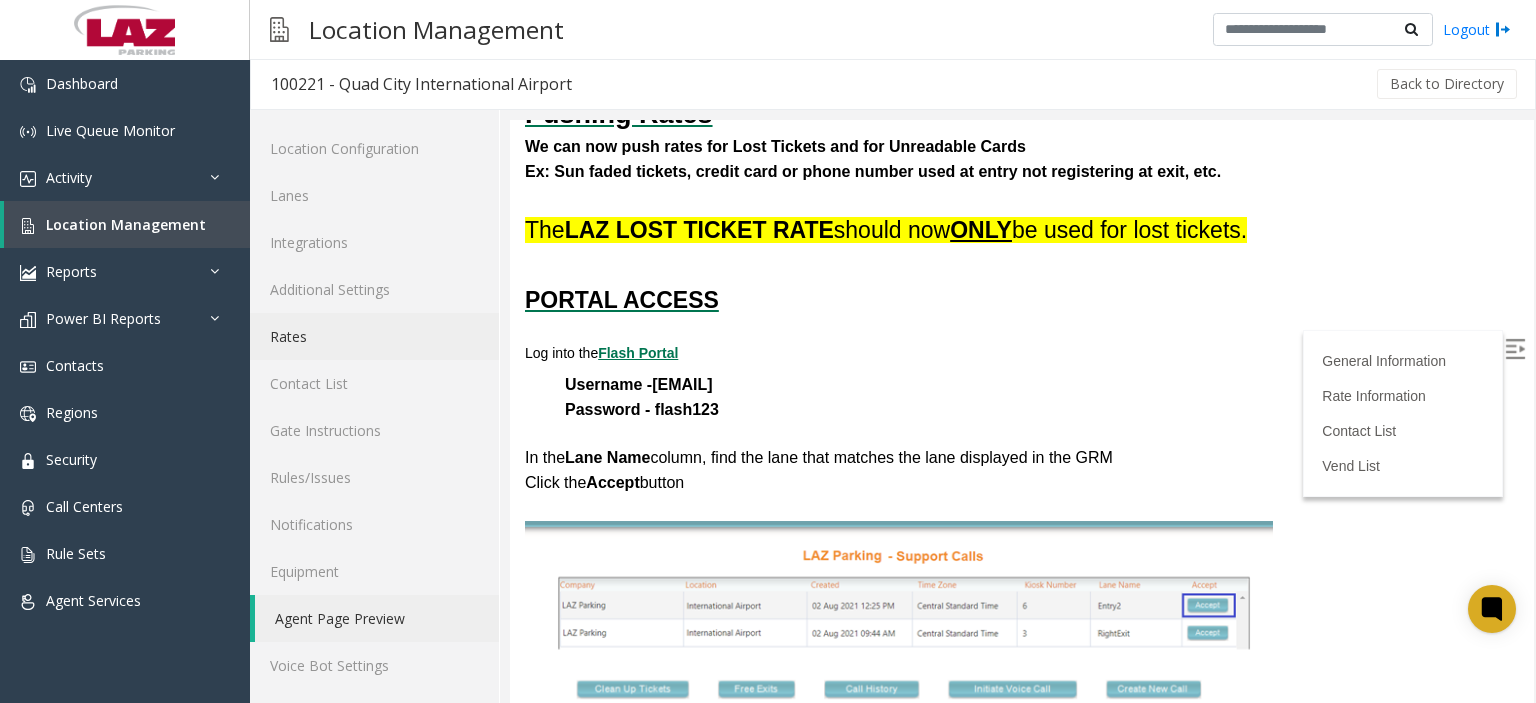 copy on "[EMAIL]" 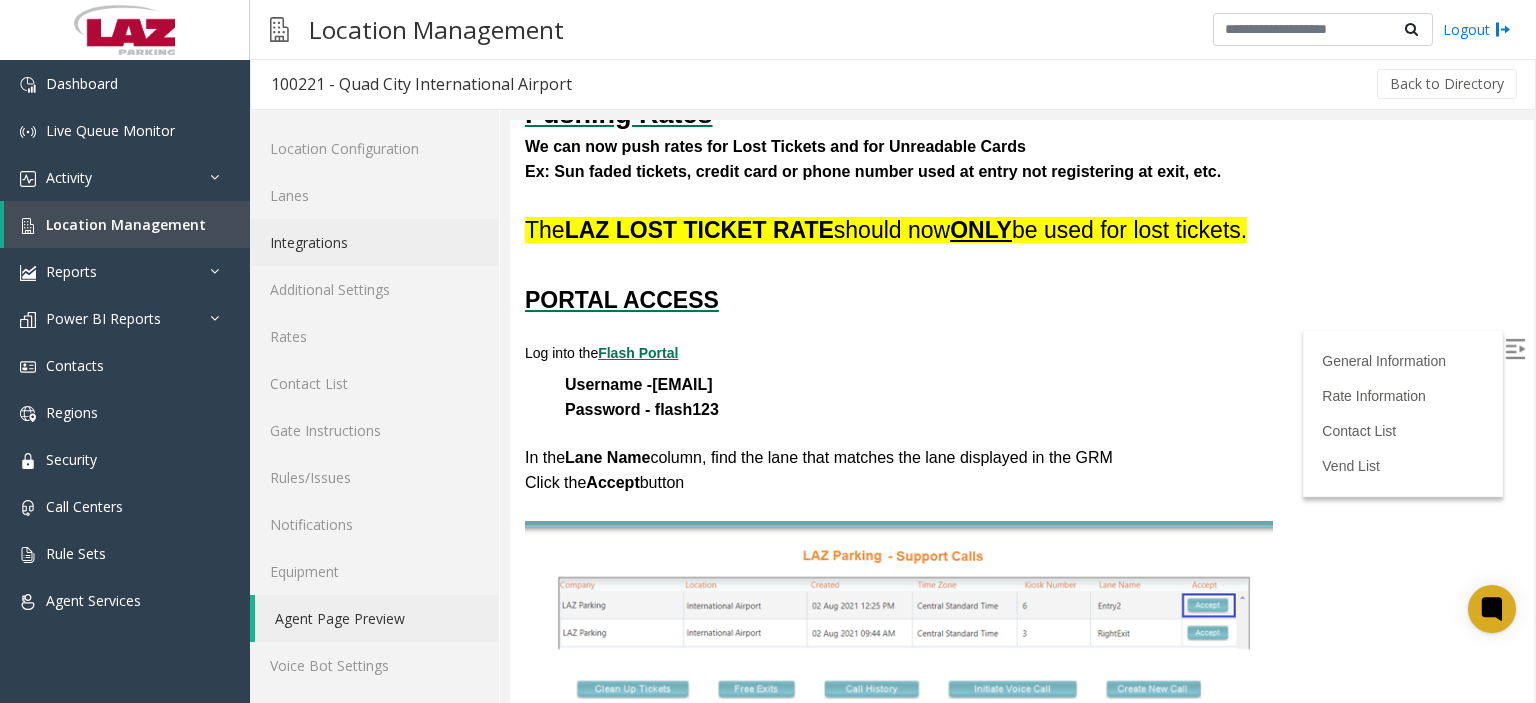 click on "Integrations" 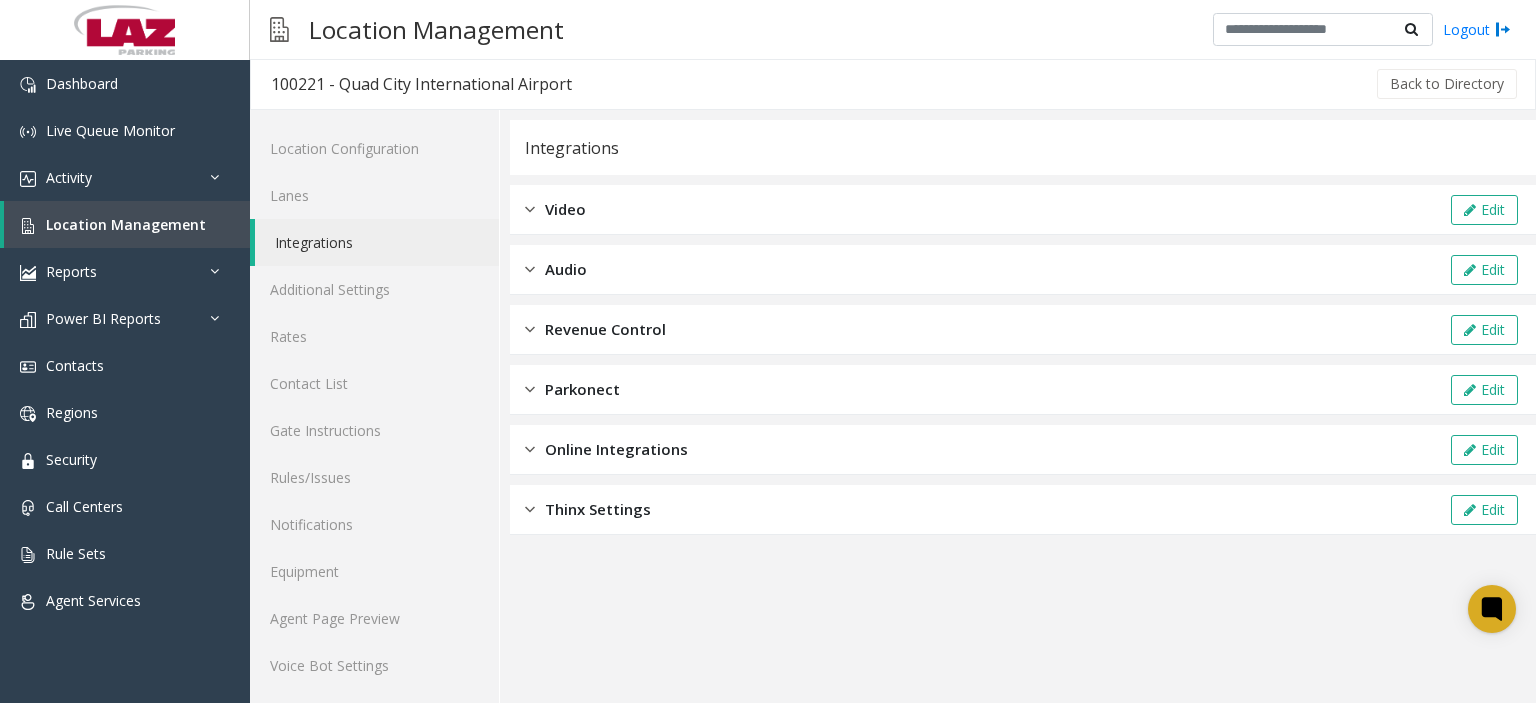 click on "Revenue Control" 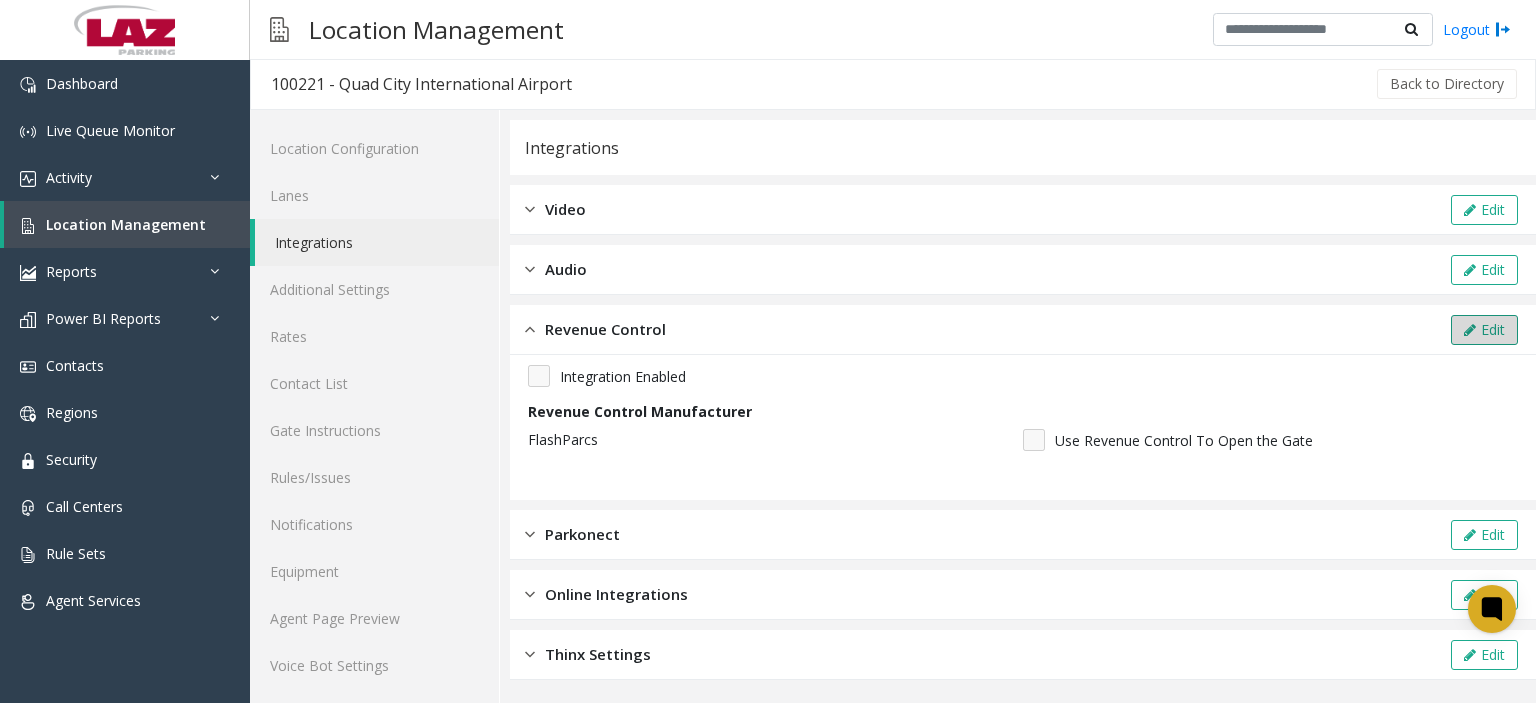 click on "Edit" 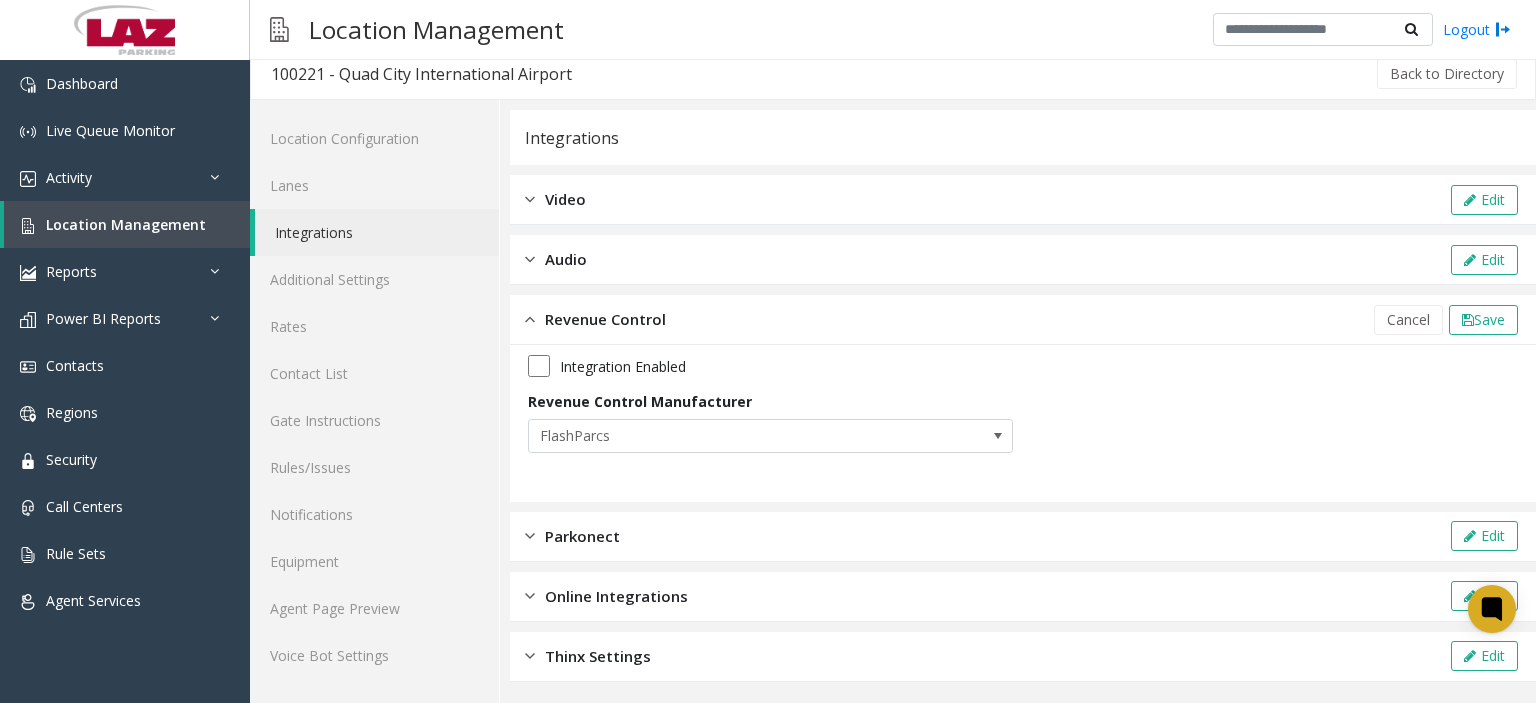 scroll, scrollTop: 14, scrollLeft: 0, axis: vertical 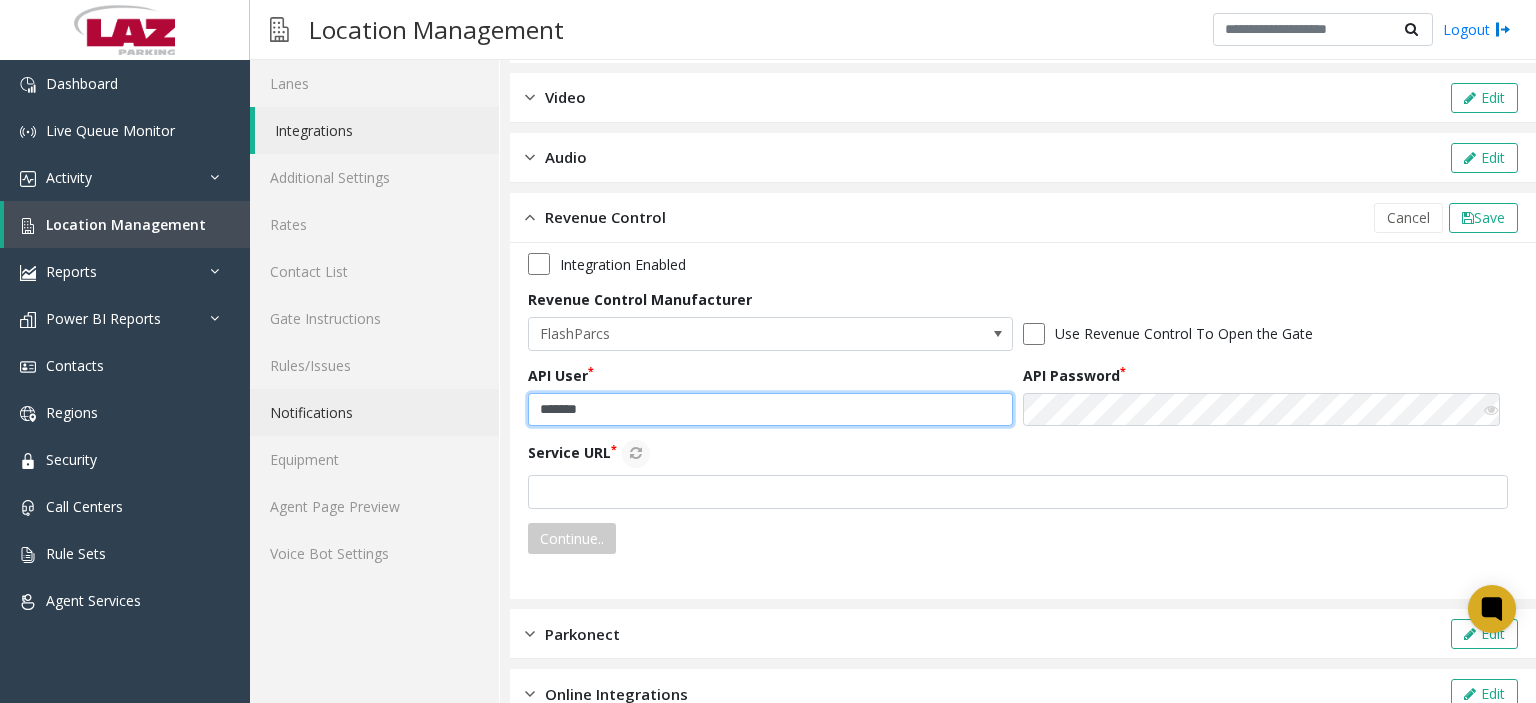 drag, startPoint x: 608, startPoint y: 409, endPoint x: 480, endPoint y: 422, distance: 128.65846 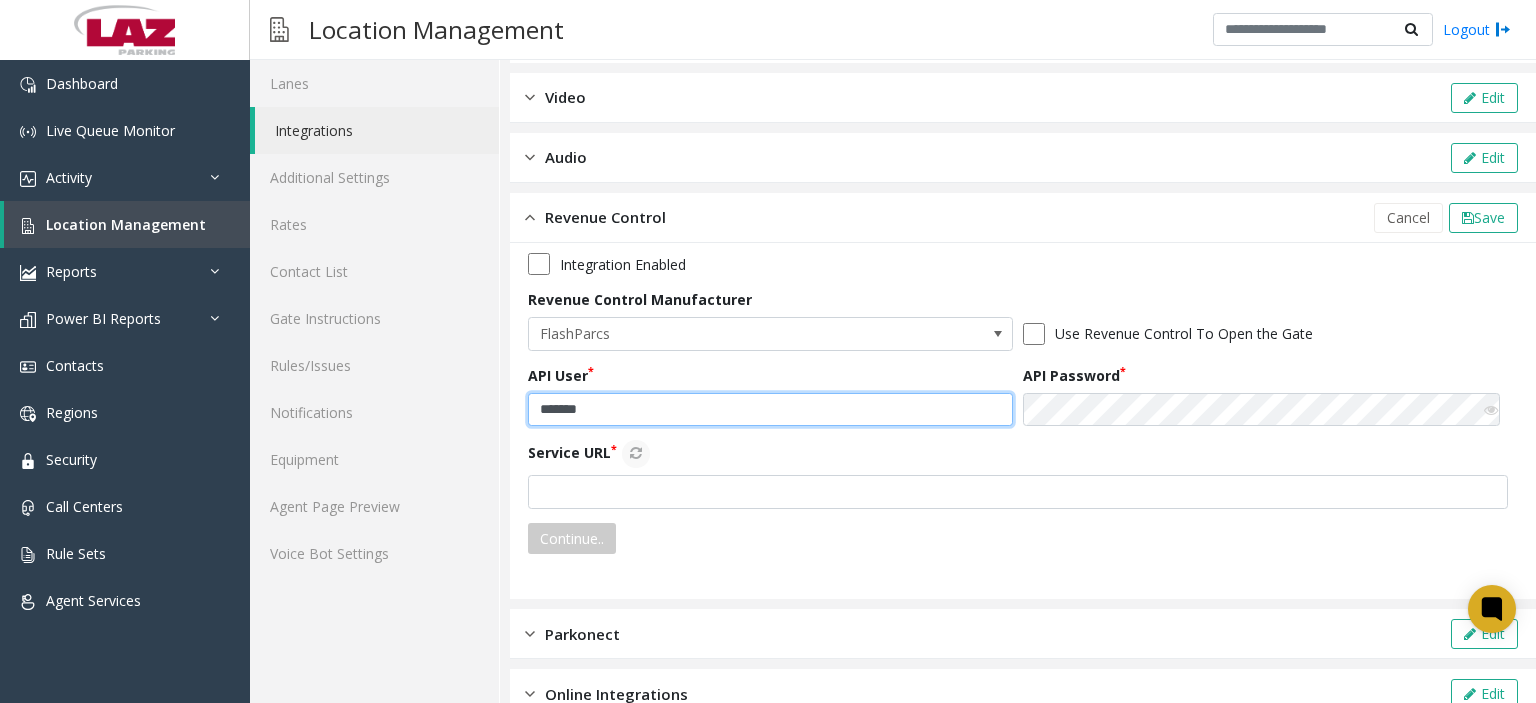paste on "**********" 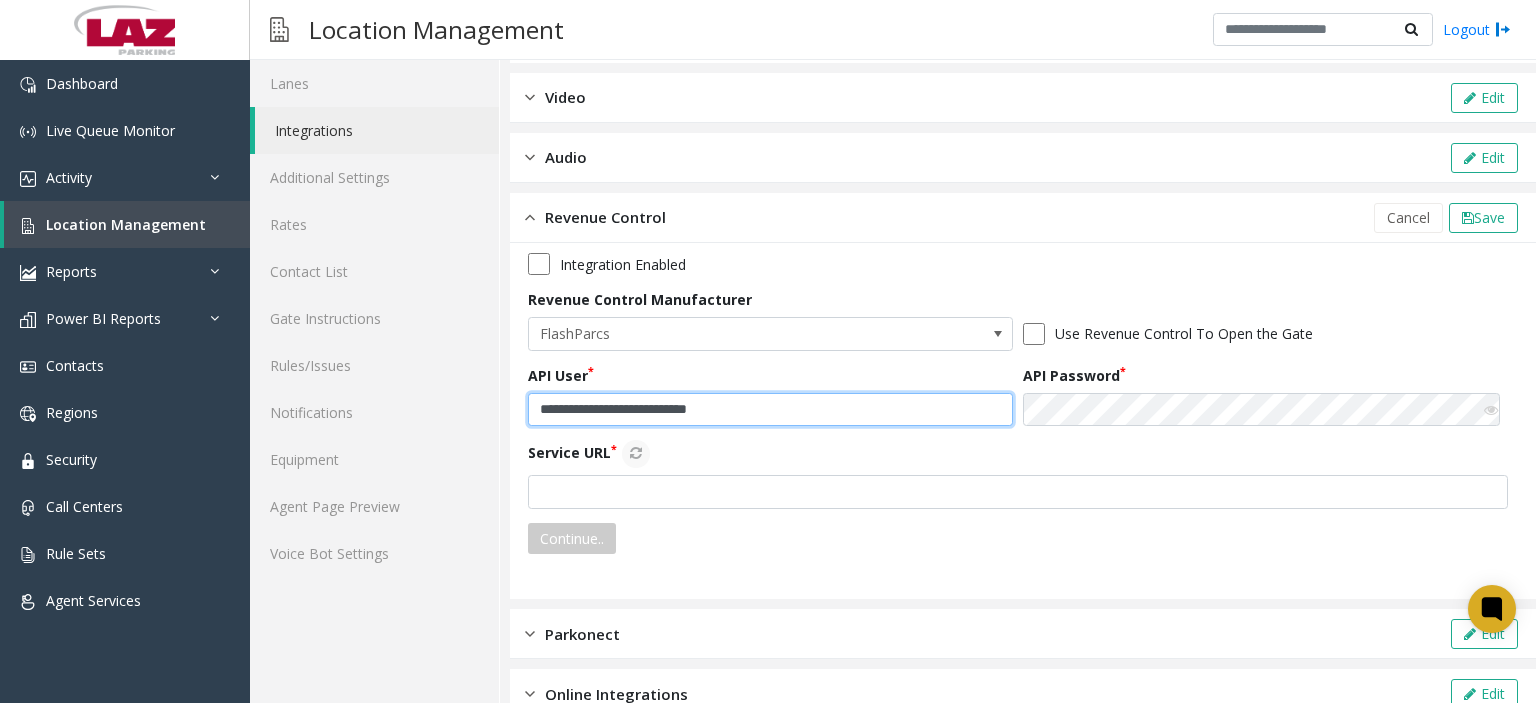 type on "**********" 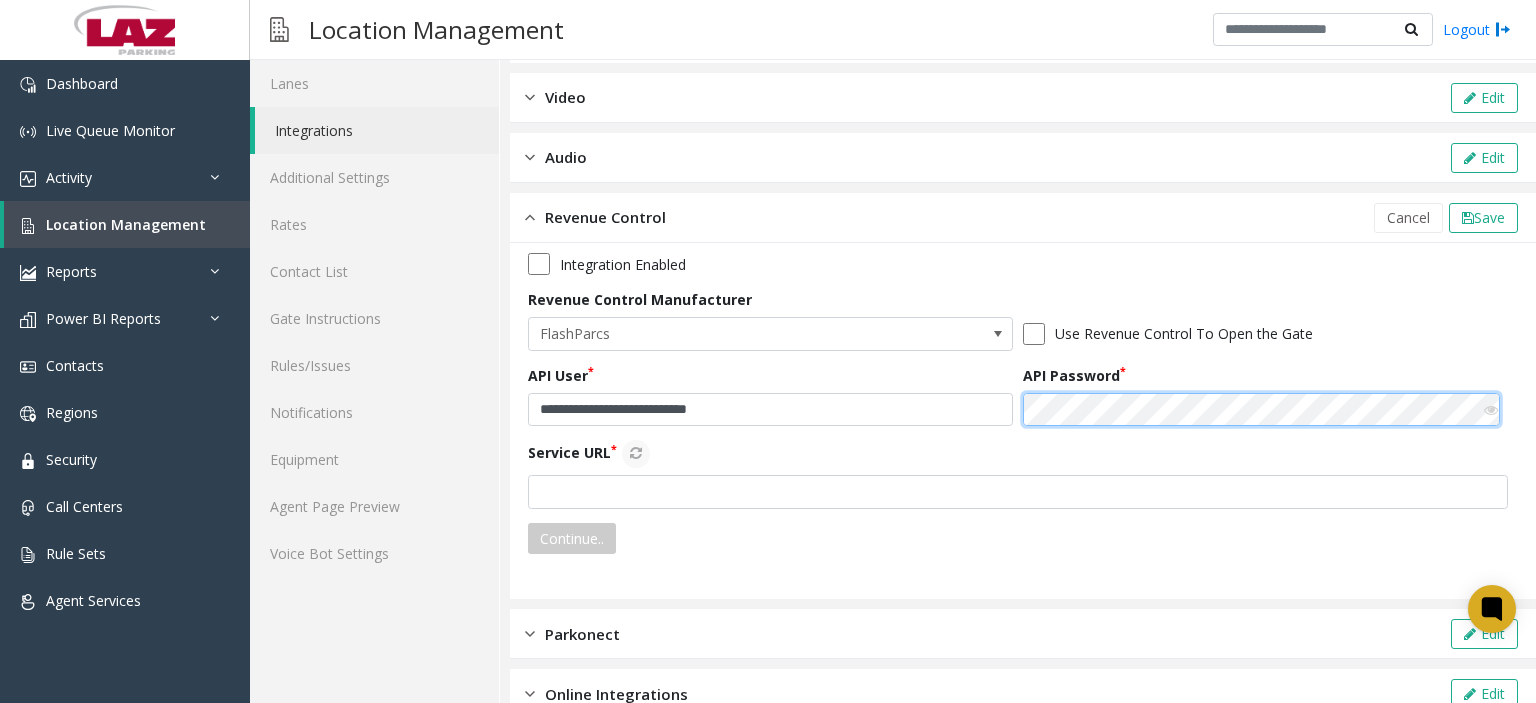 click on "**********" 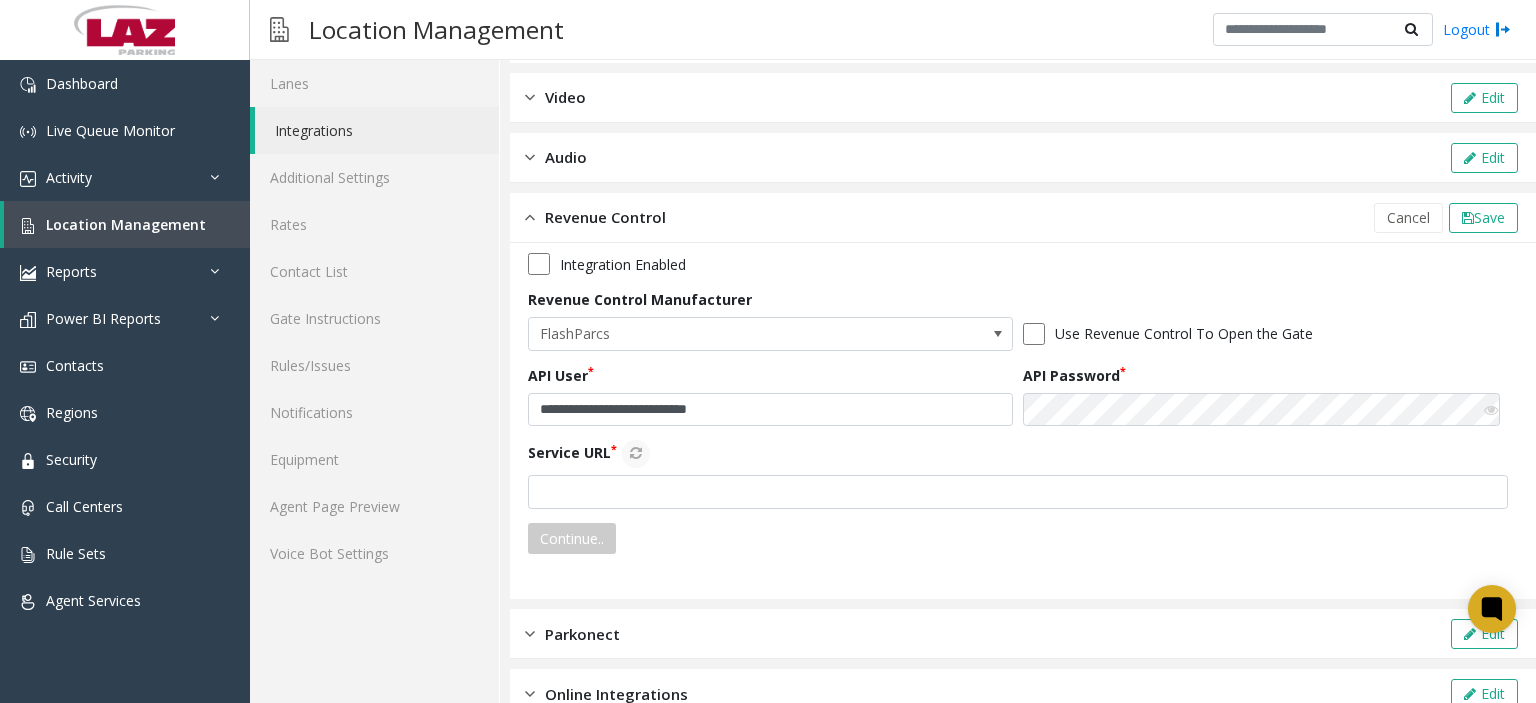 click on "Use Revenue Control To Open the Gate" 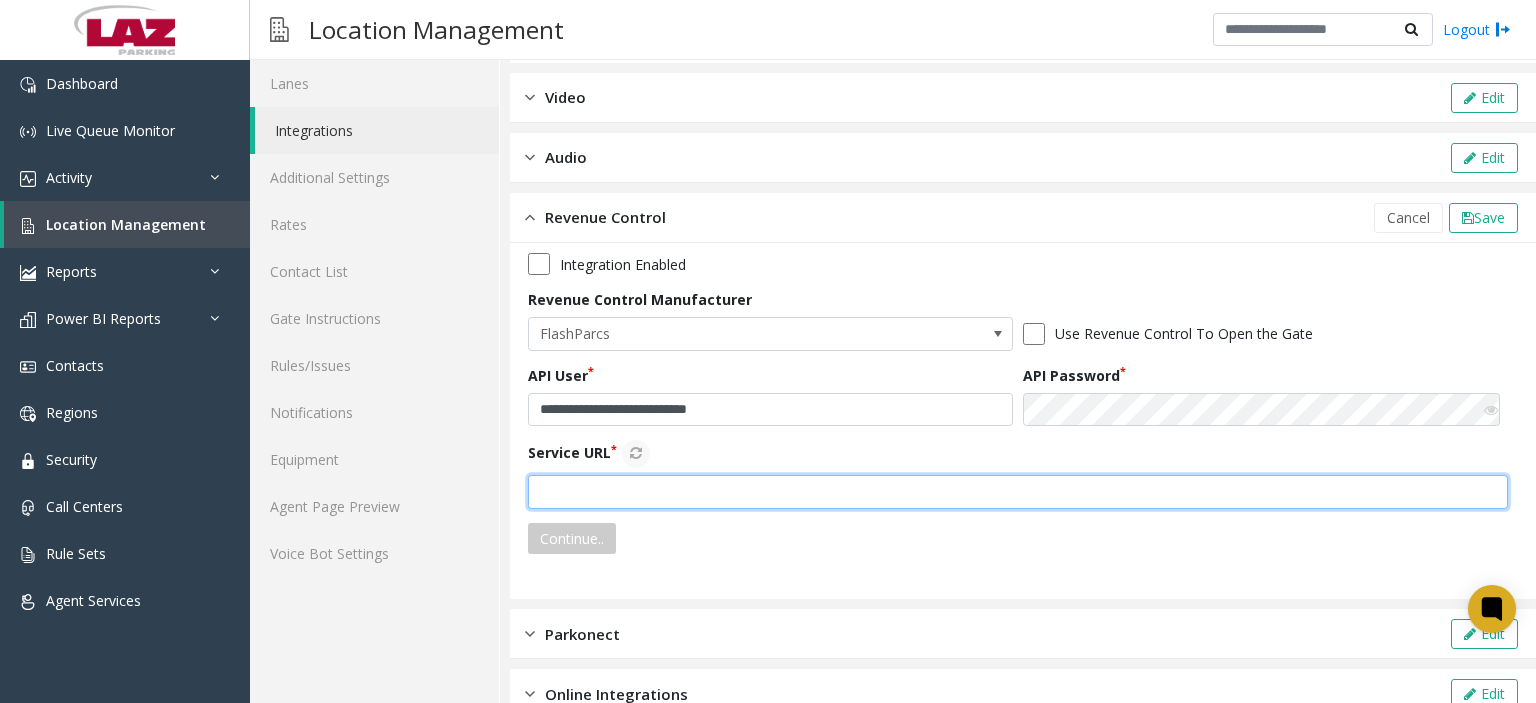 drag, startPoint x: 1028, startPoint y: 491, endPoint x: 980, endPoint y: 504, distance: 49.729267 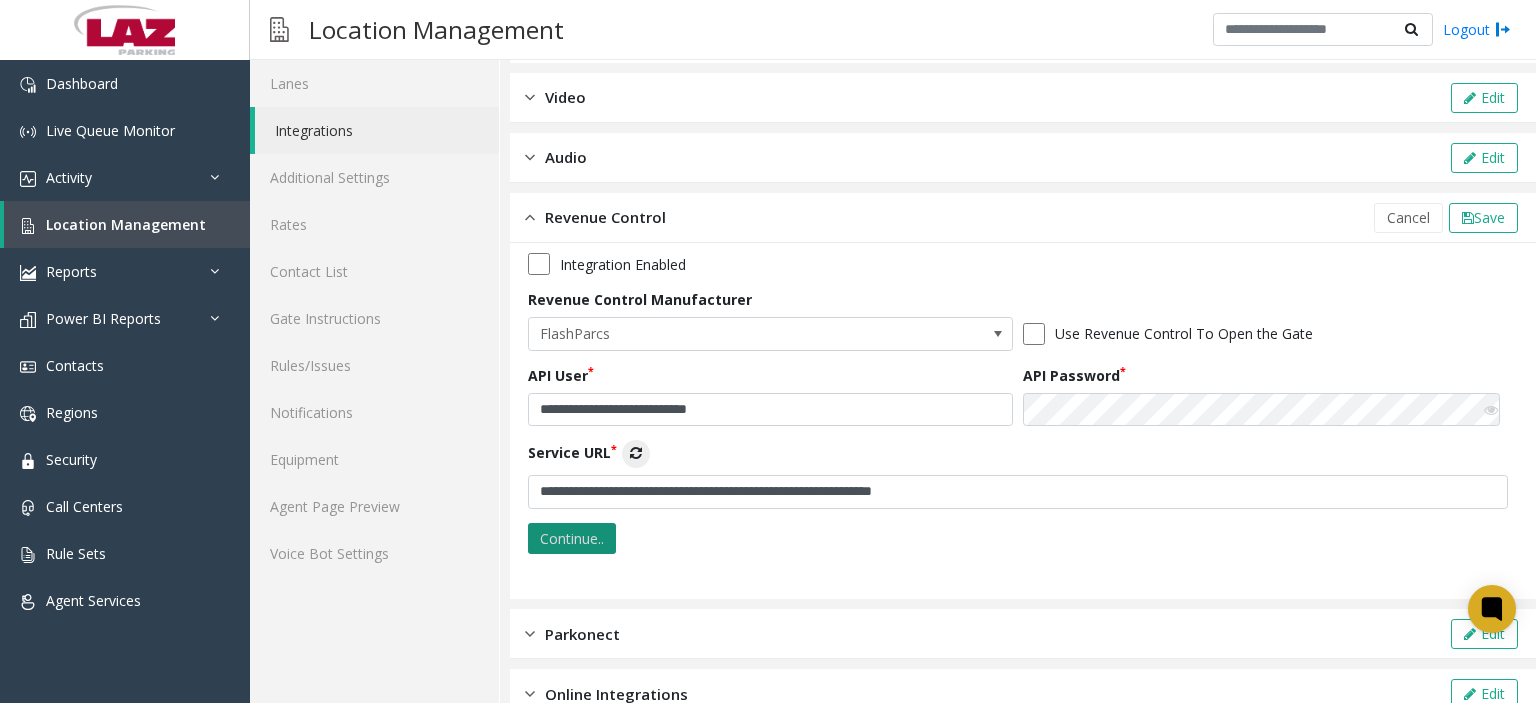 click on "Continue.." 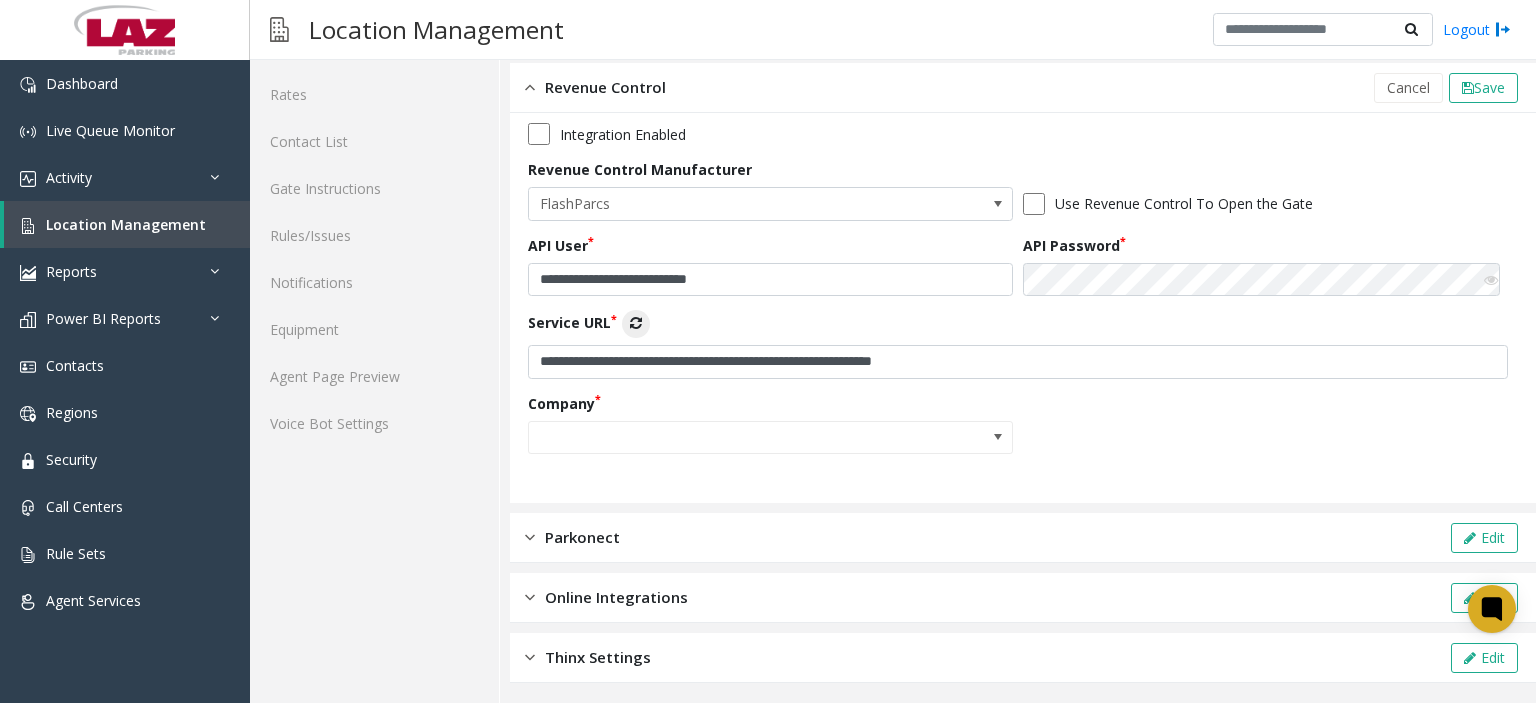 scroll, scrollTop: 248, scrollLeft: 0, axis: vertical 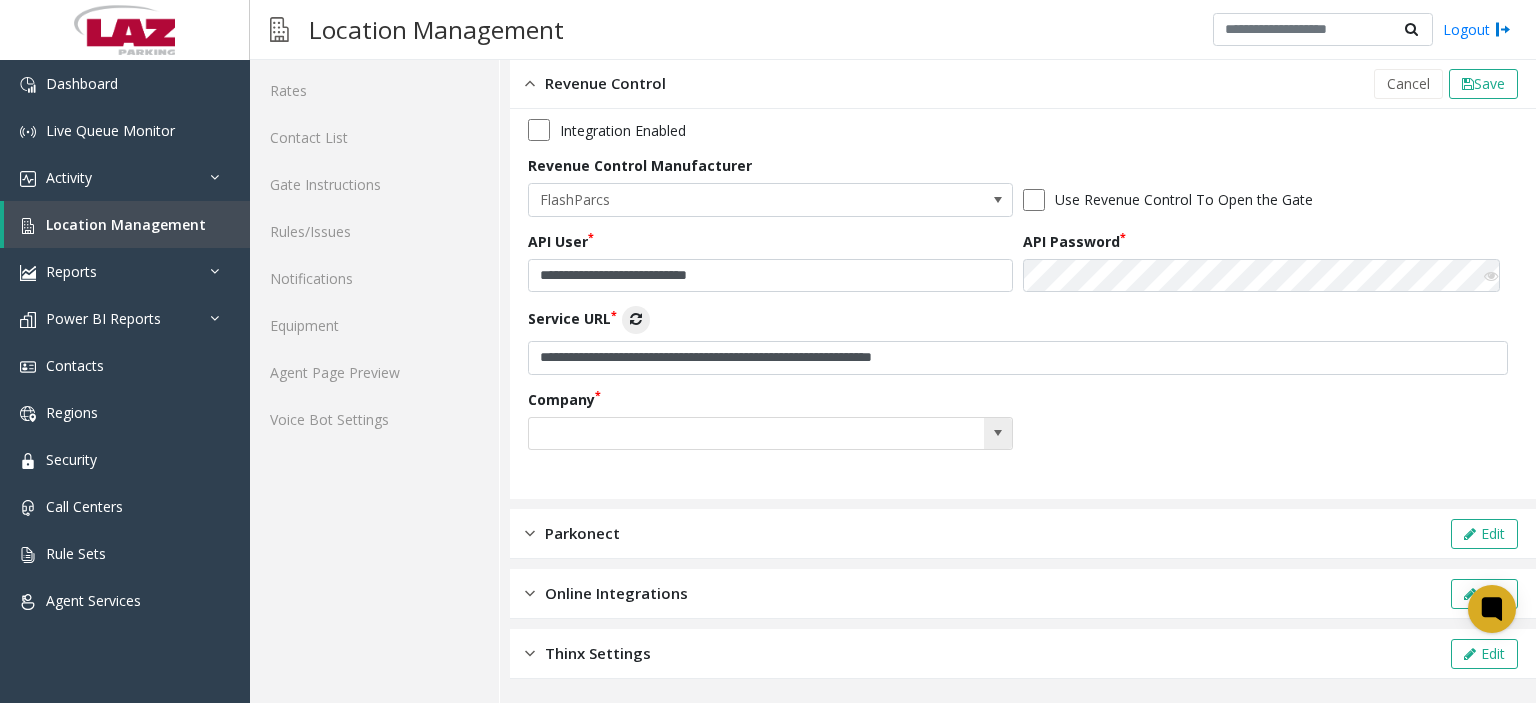click at bounding box center [722, 434] 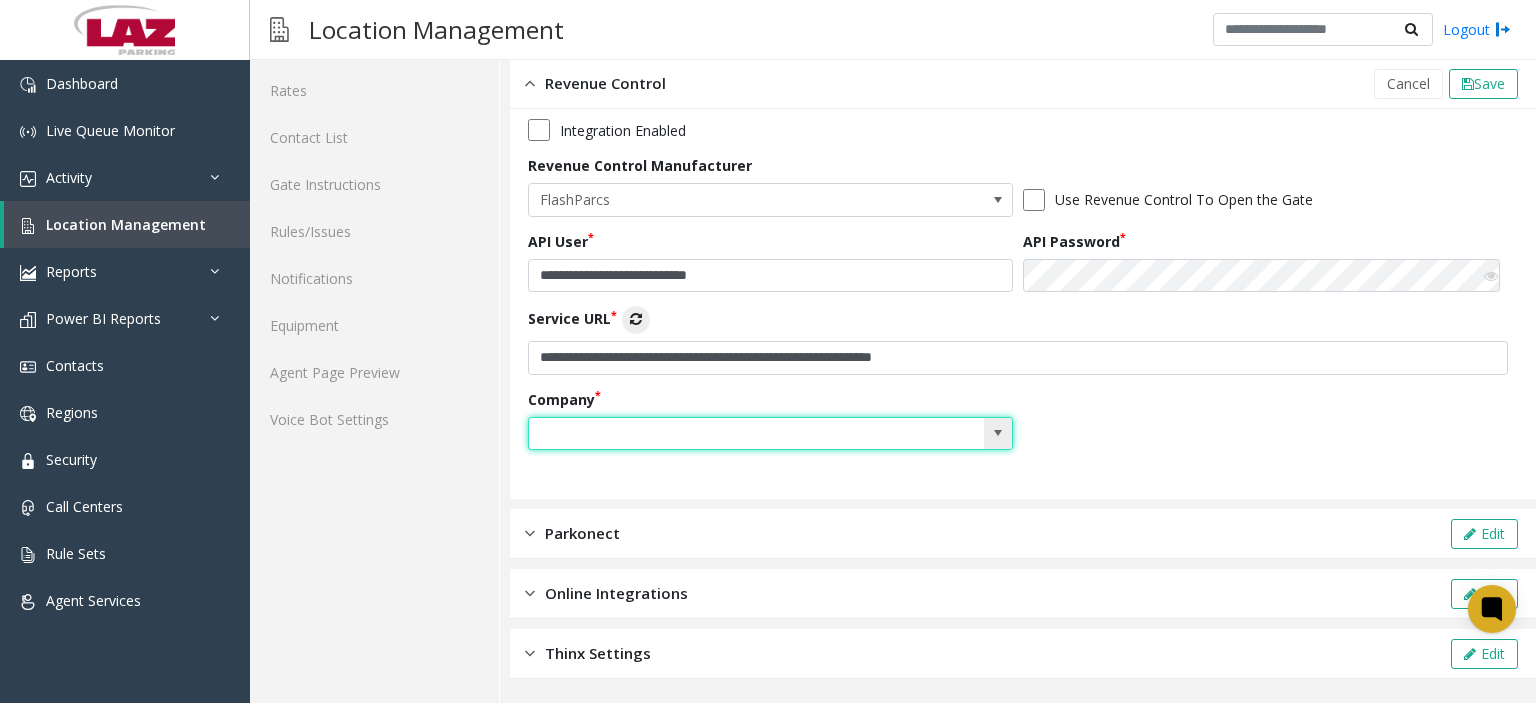 click at bounding box center (998, 434) 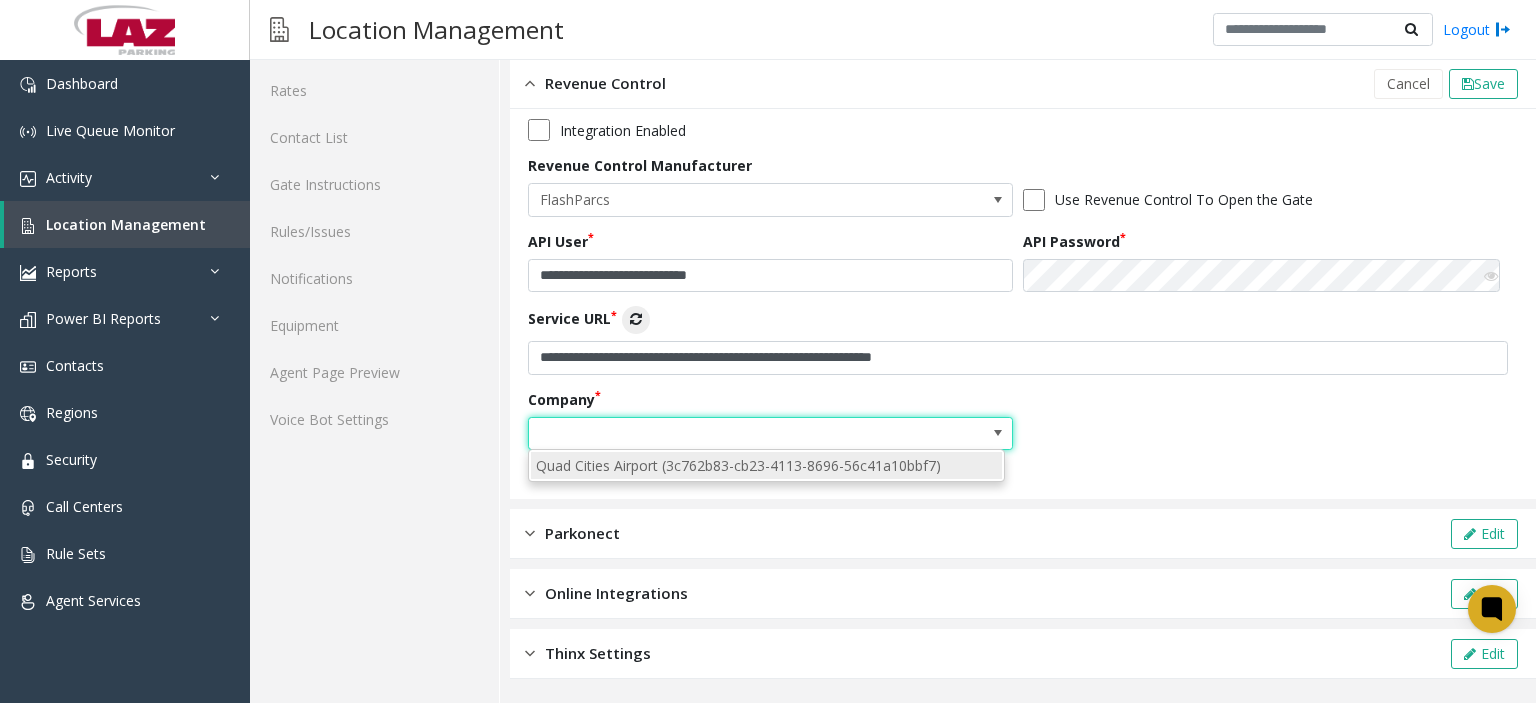 click on "Quad Cities Airport (3c762b83-cb23-4113-8696-56c41a10bbf7)" at bounding box center [766, 465] 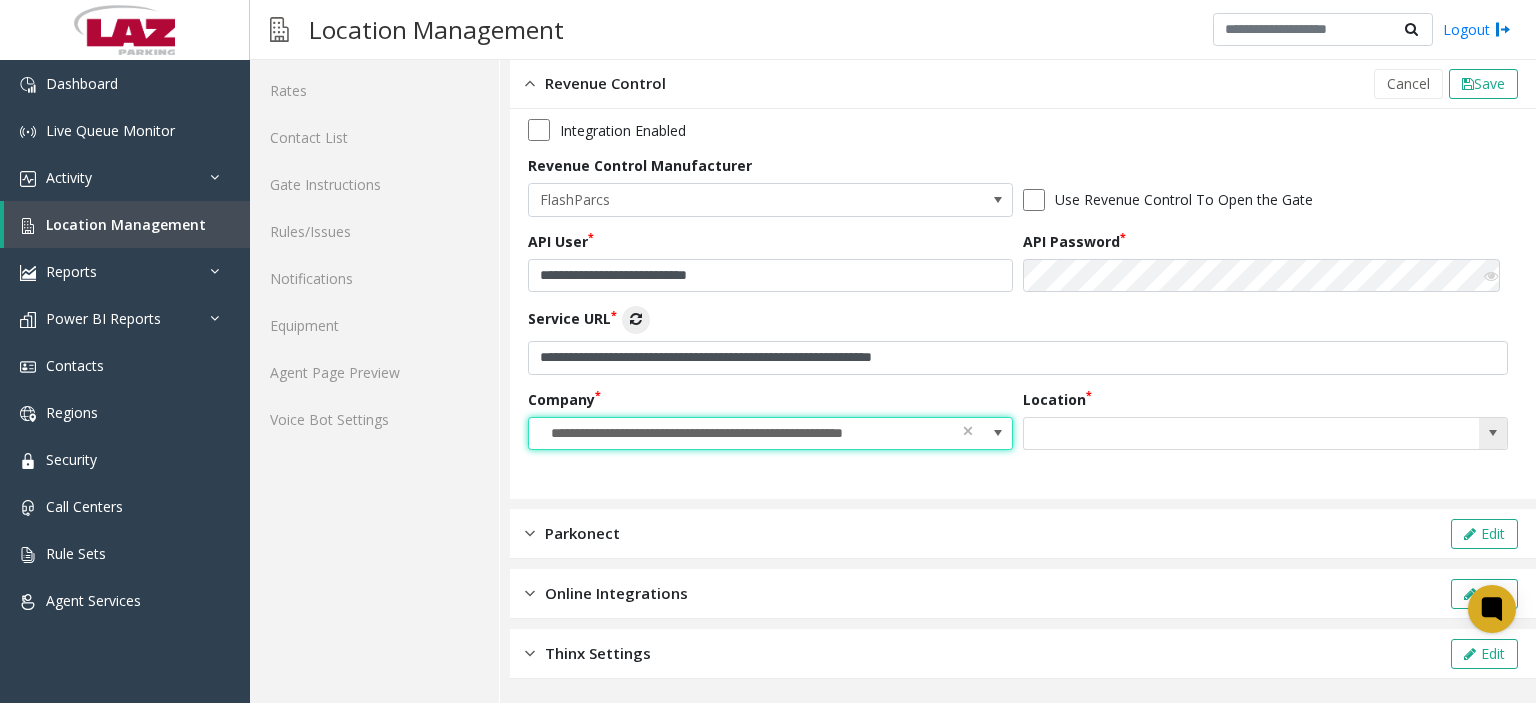 click at bounding box center [1493, 433] 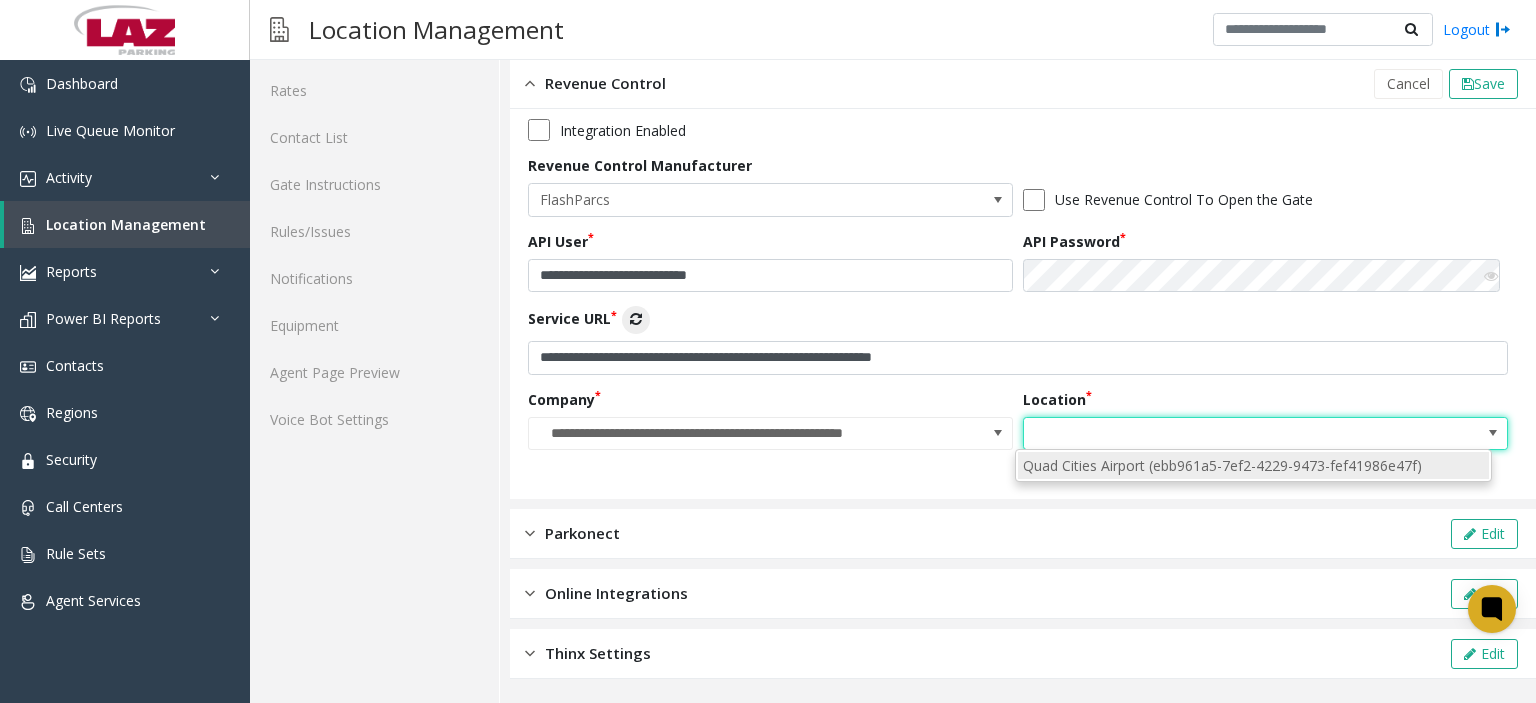 click on "Quad Cities Airport (ebb961a5-7ef2-4229-9473-fef41986e47f)" at bounding box center (1253, 465) 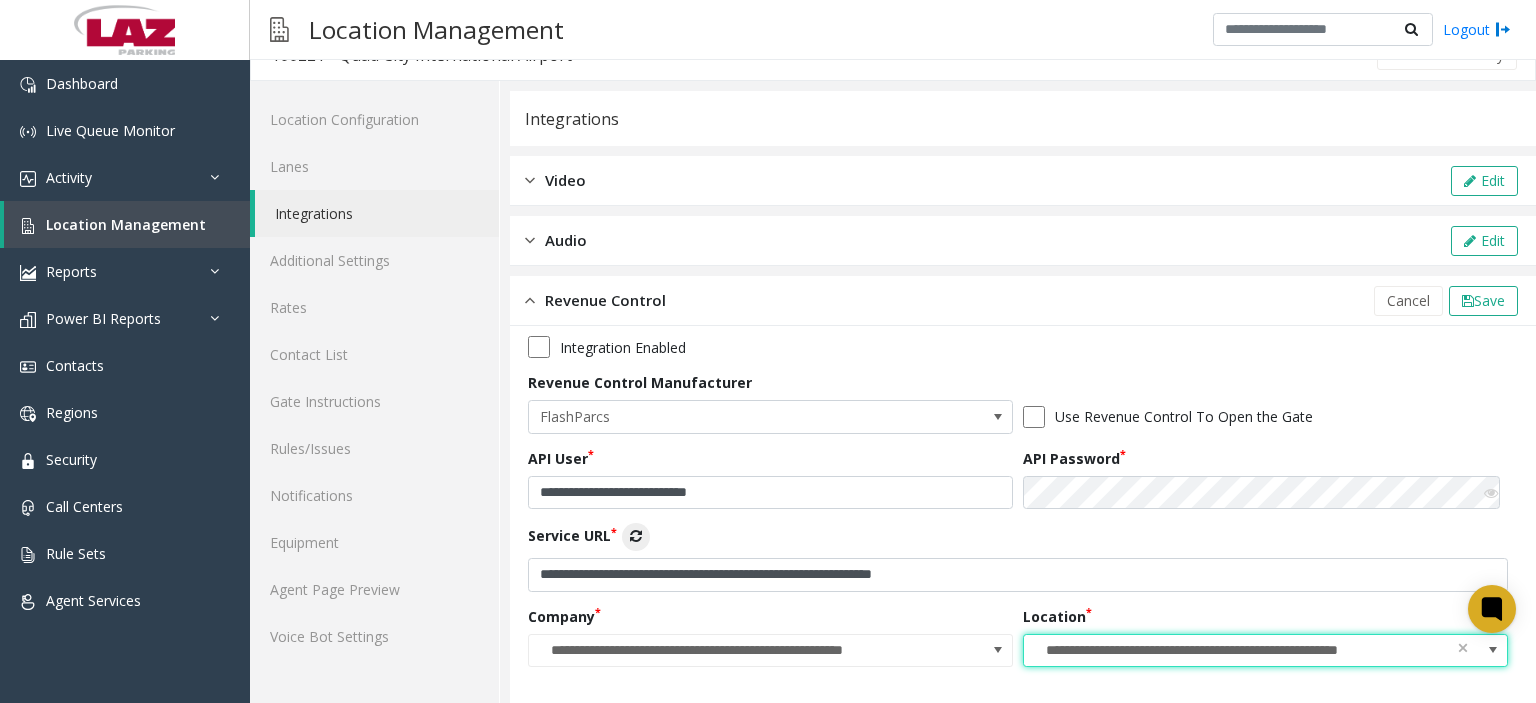 scroll, scrollTop: 0, scrollLeft: 0, axis: both 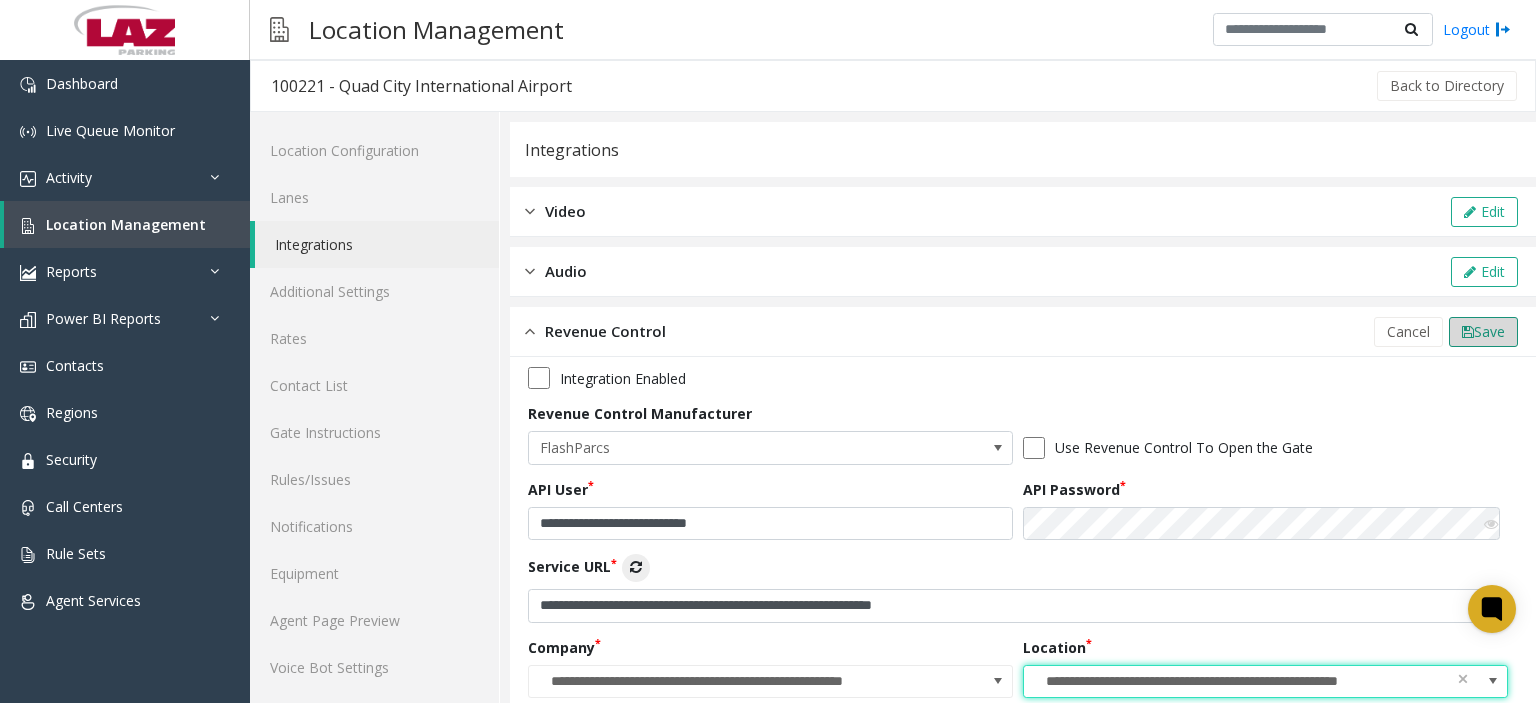 click on "Save" 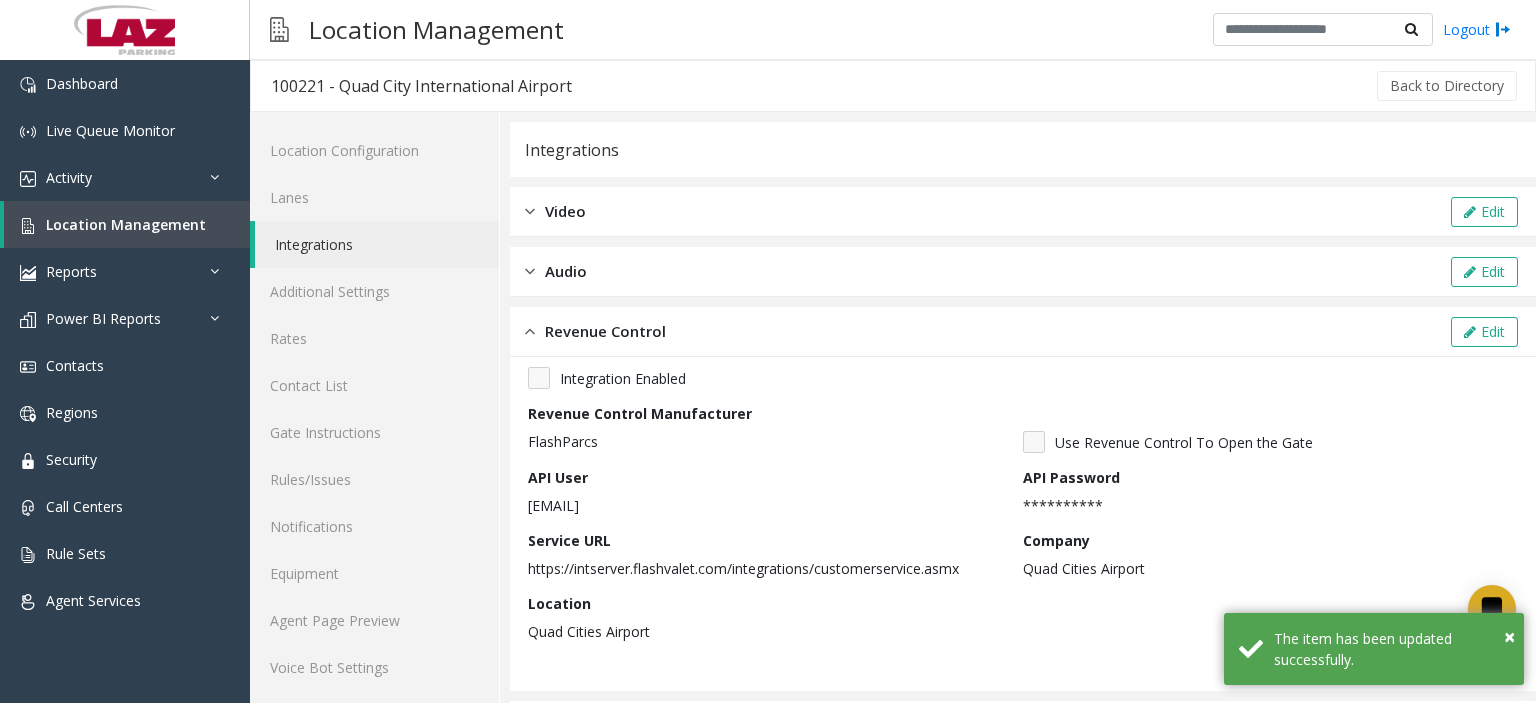 scroll, scrollTop: 100, scrollLeft: 0, axis: vertical 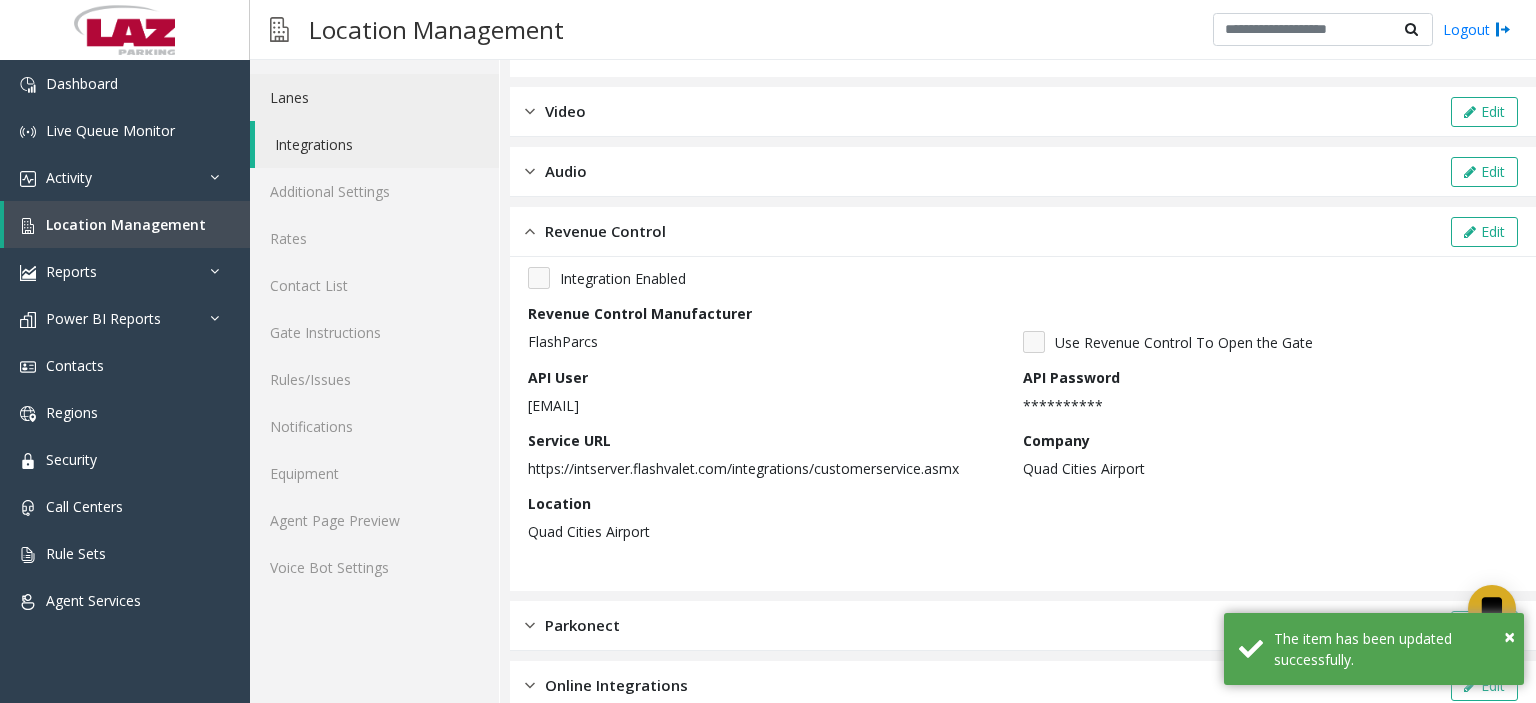 click on "Lanes" 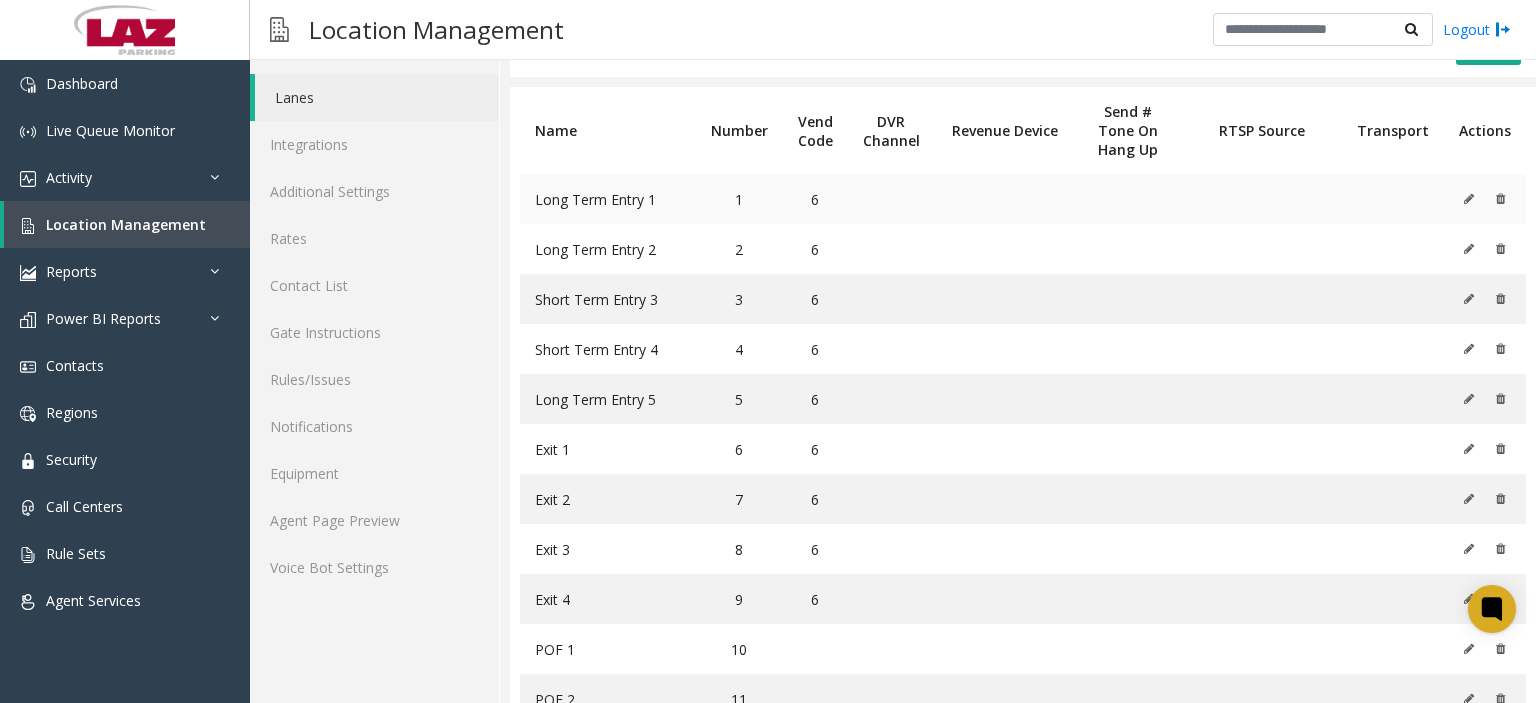 click 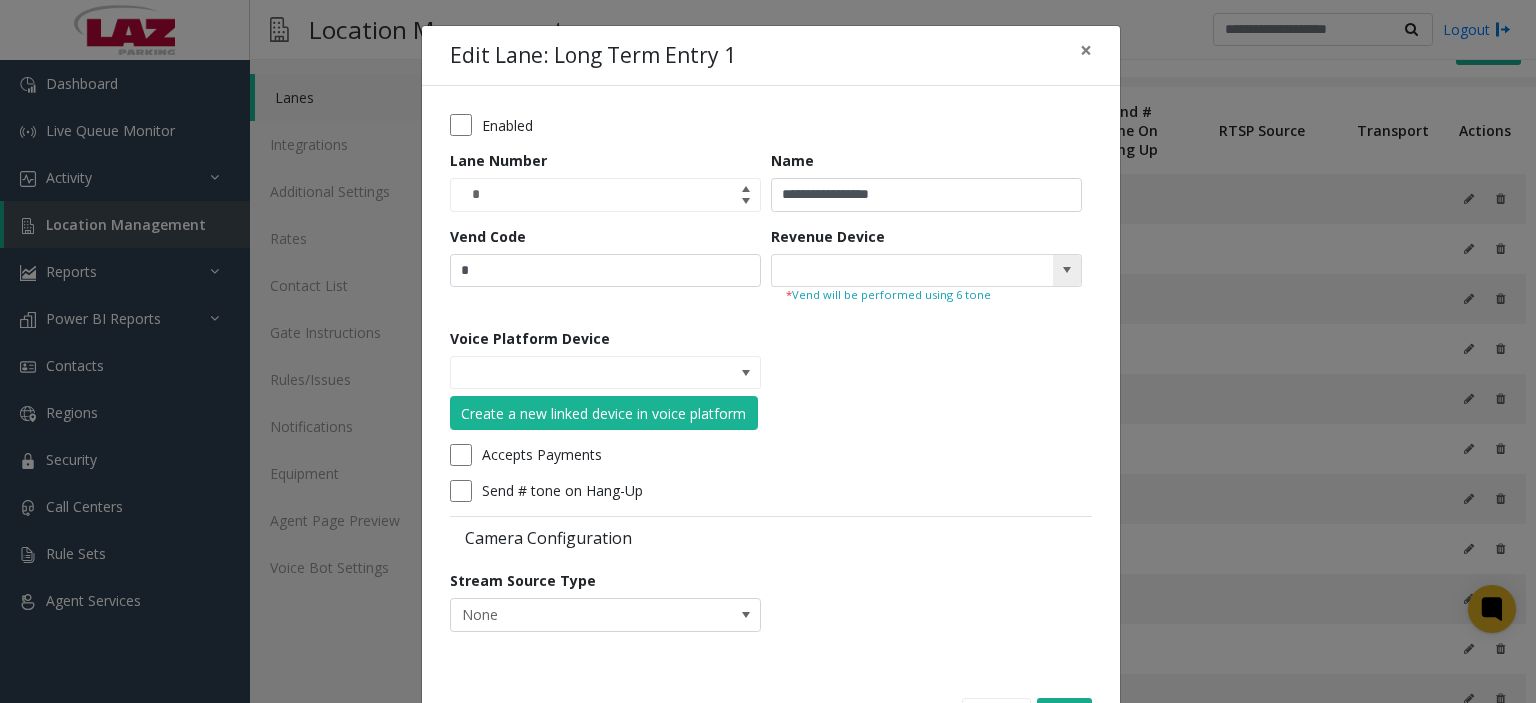 click at bounding box center (1067, 271) 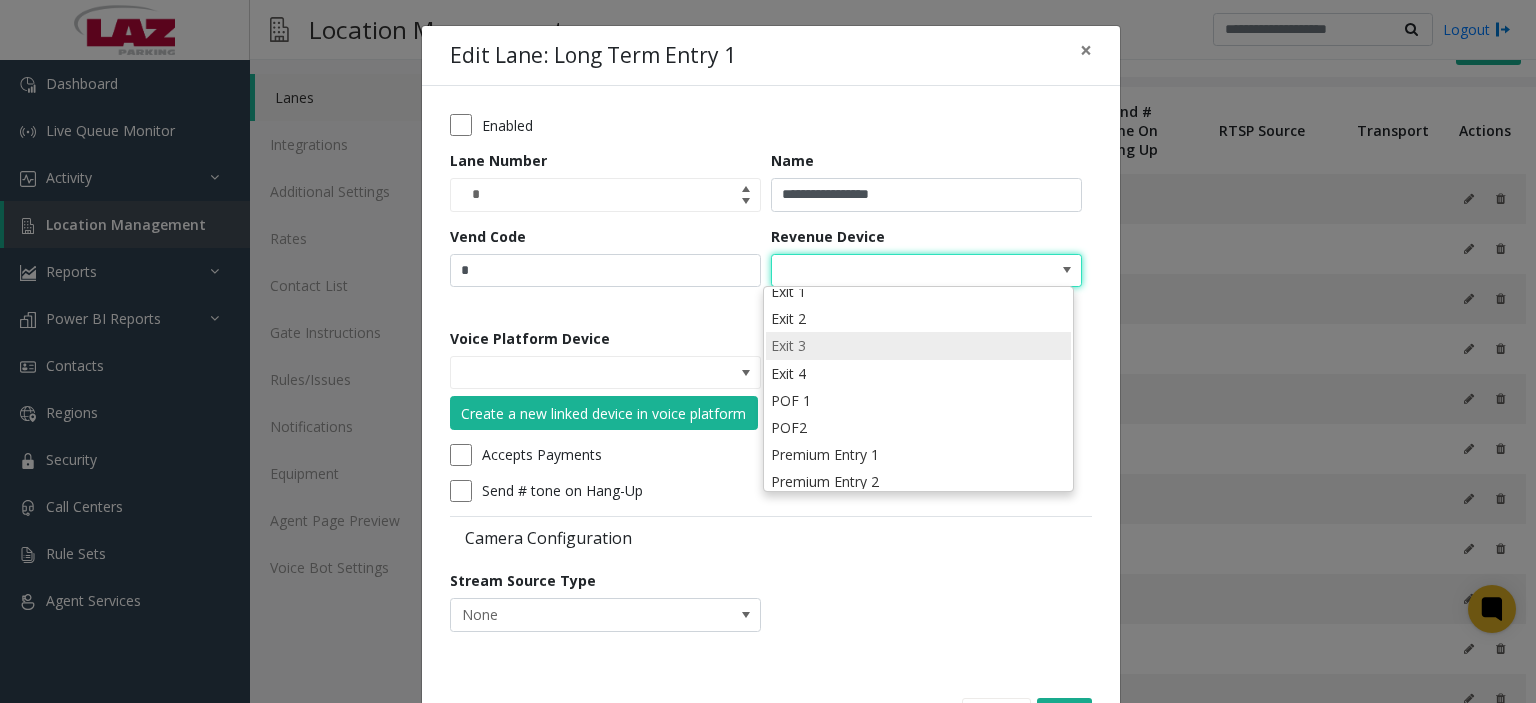 scroll, scrollTop: 121, scrollLeft: 0, axis: vertical 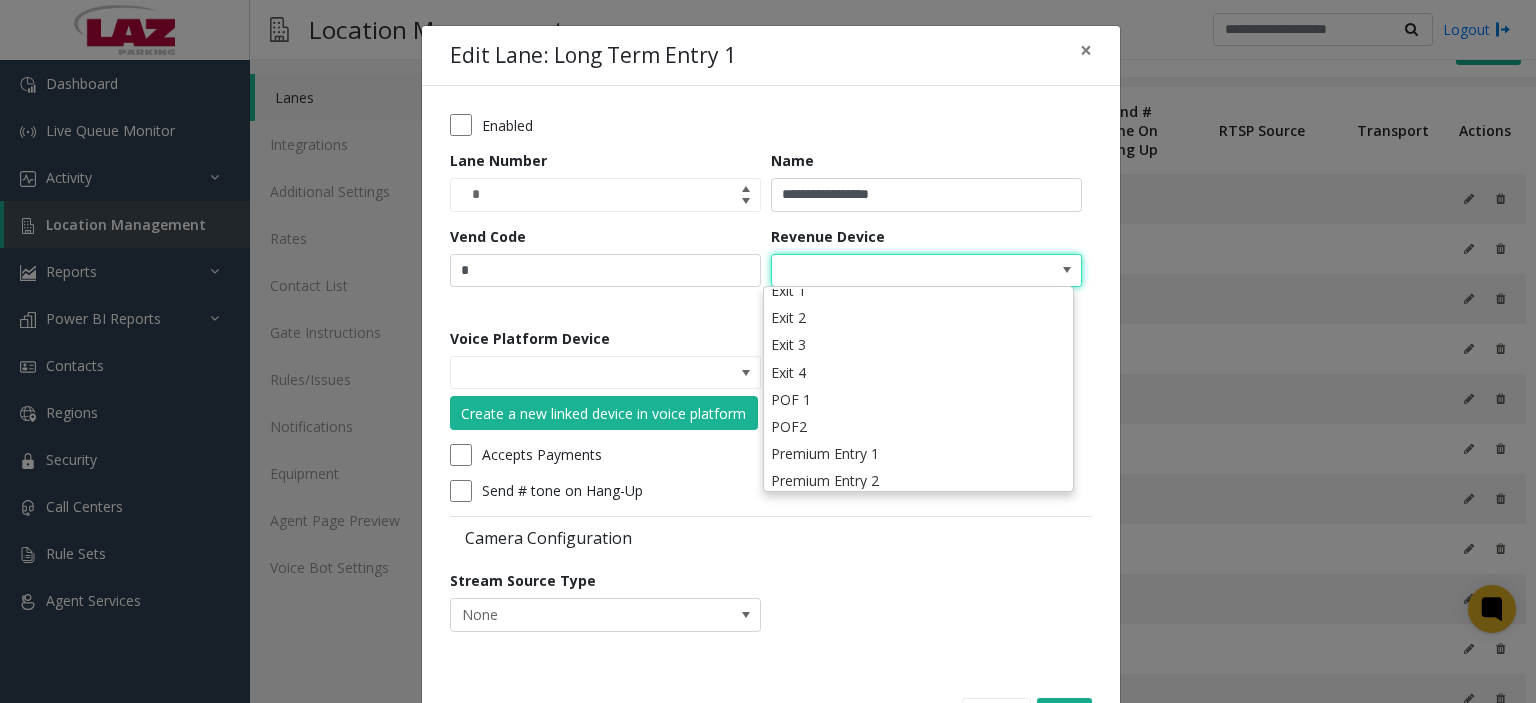 click on "**********" 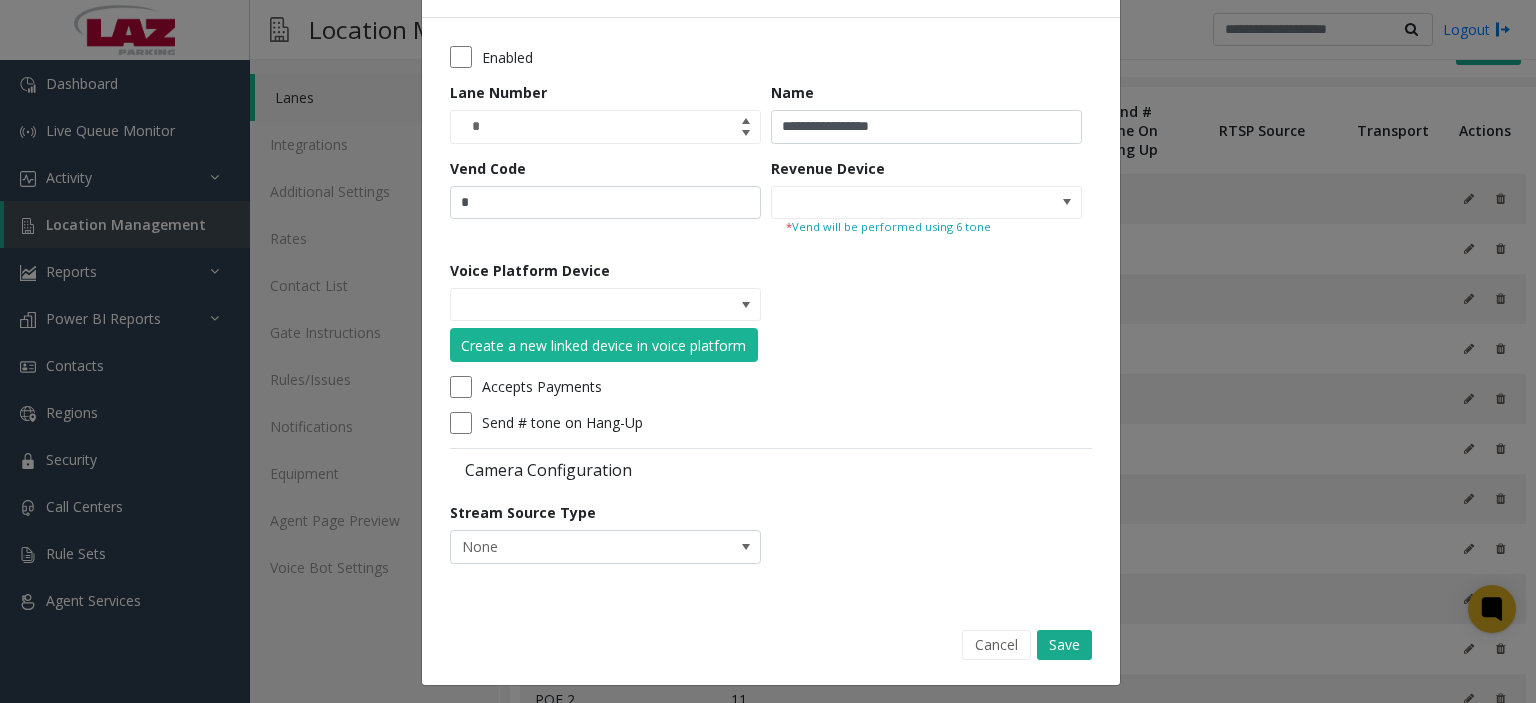 scroll, scrollTop: 72, scrollLeft: 0, axis: vertical 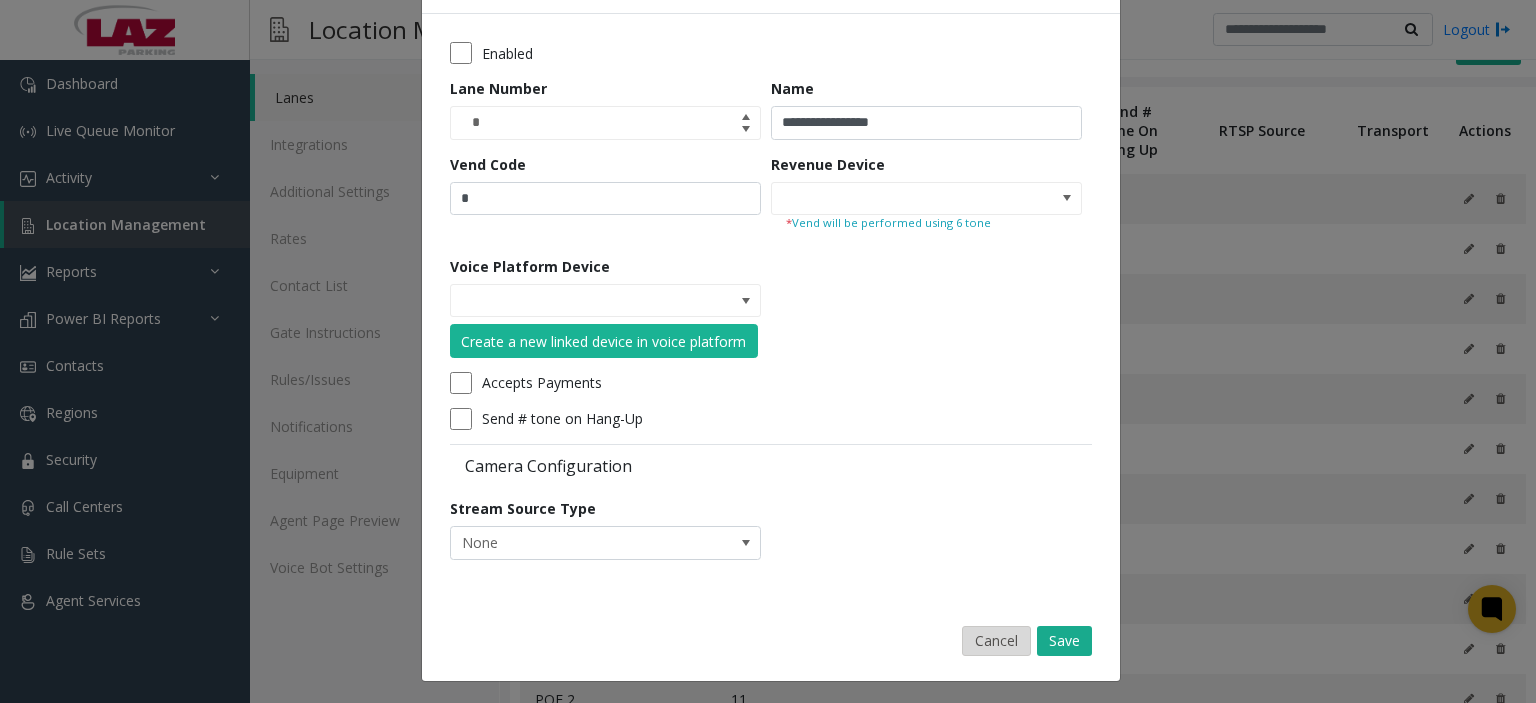 click on "Cancel" 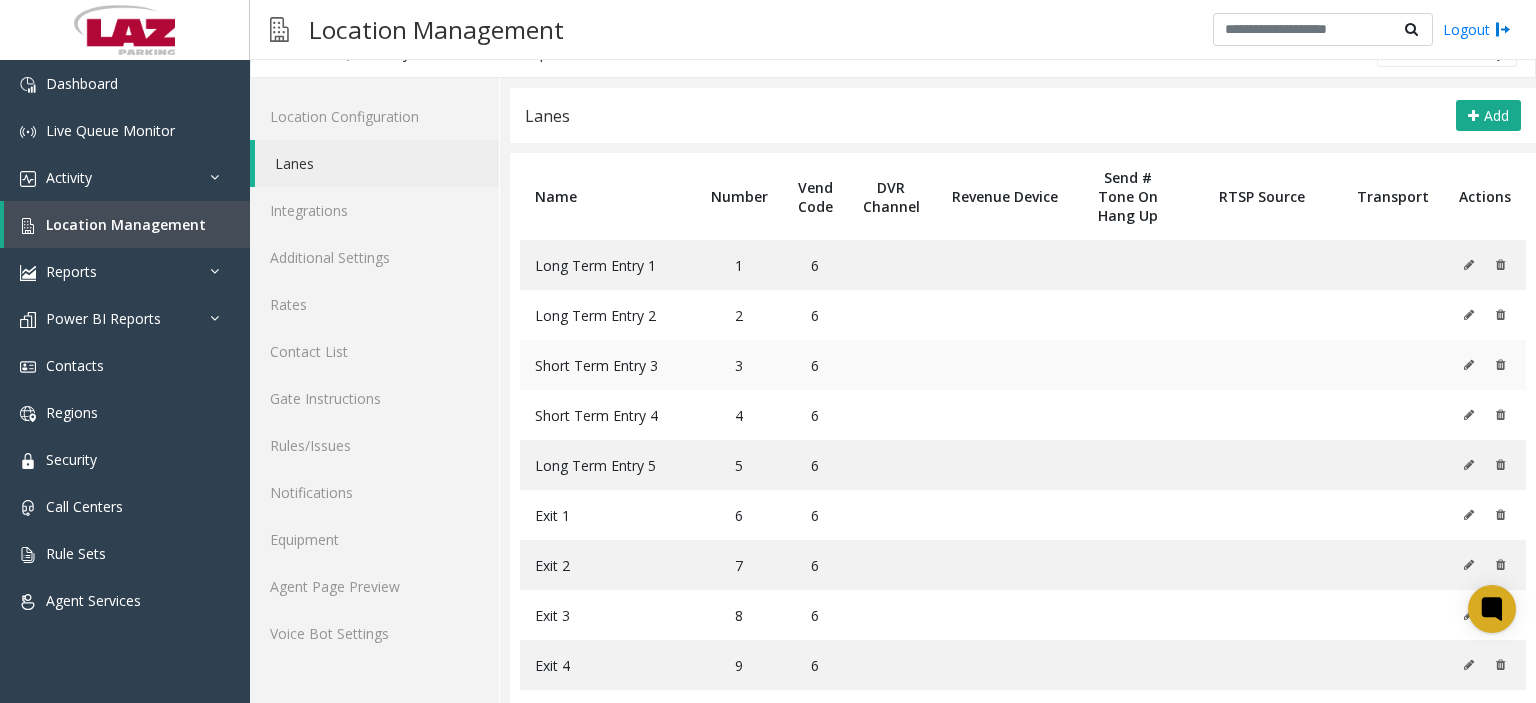 scroll, scrollTop: 0, scrollLeft: 0, axis: both 